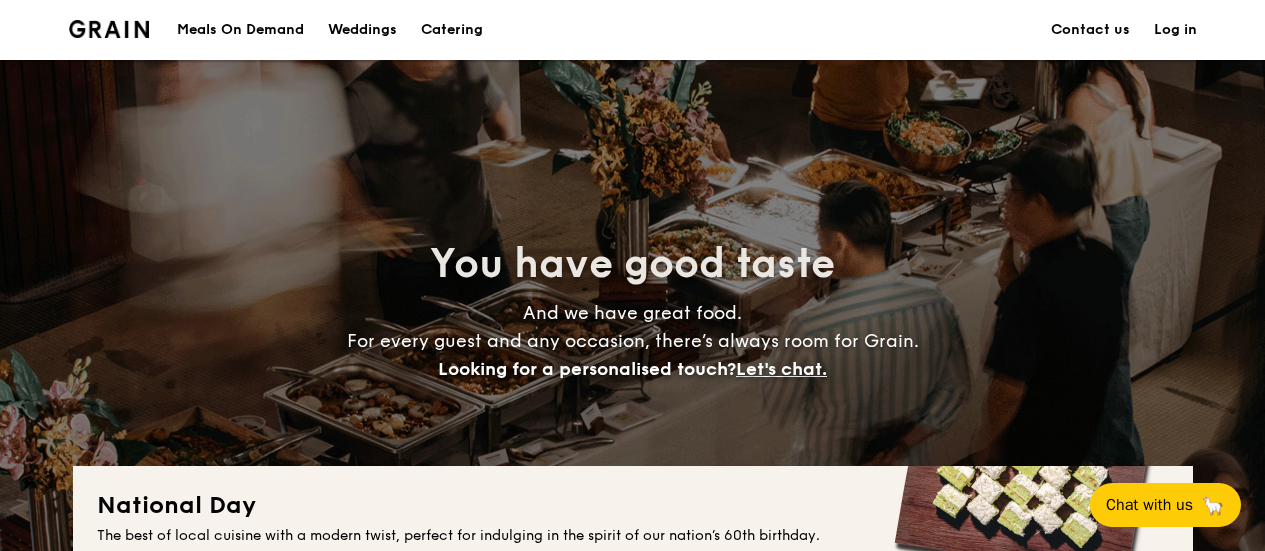 scroll, scrollTop: 1886, scrollLeft: 0, axis: vertical 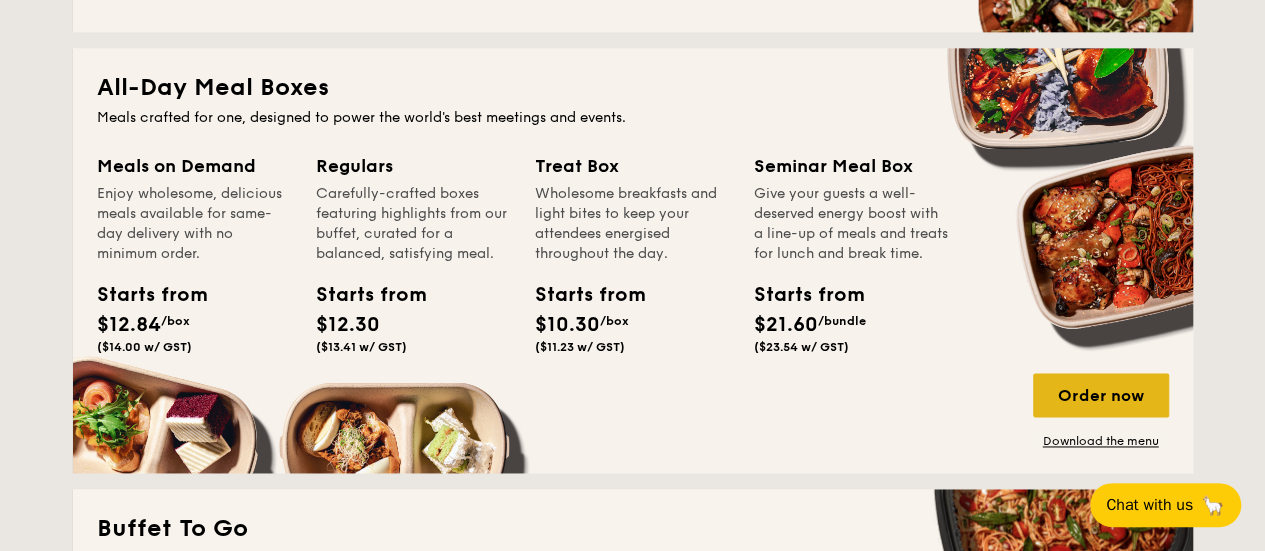 click on "Order now" at bounding box center (1101, 395) 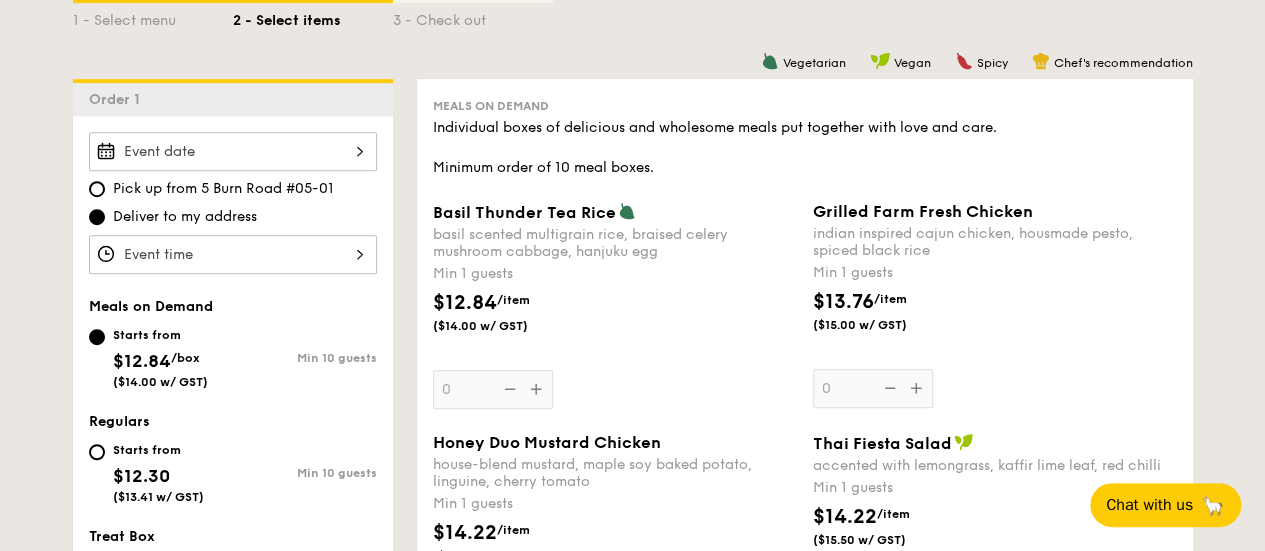 scroll, scrollTop: 500, scrollLeft: 0, axis: vertical 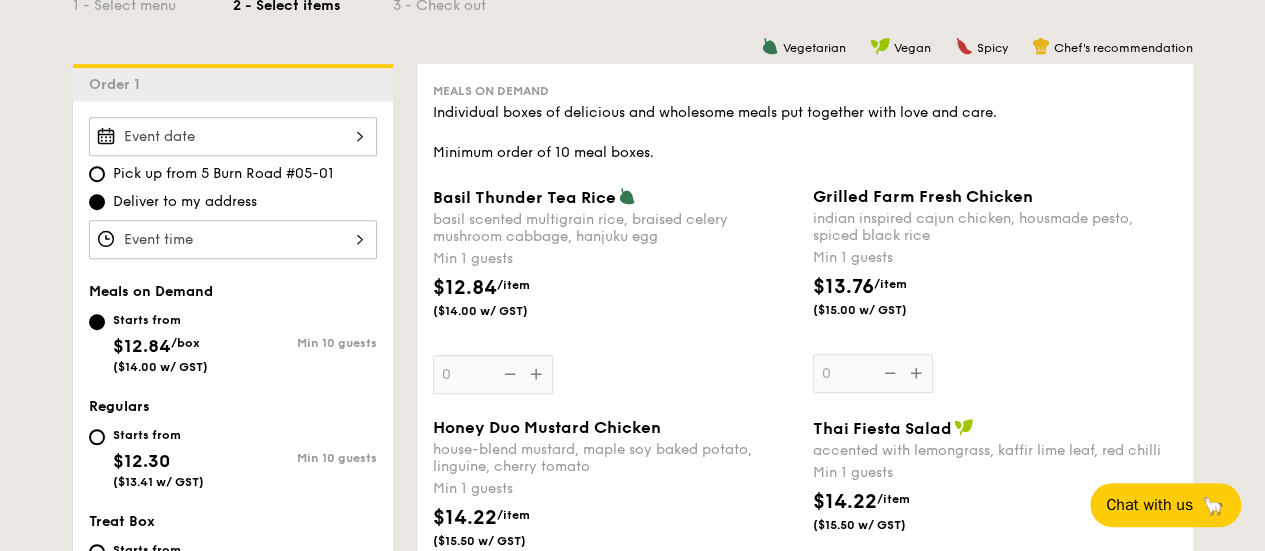 click at bounding box center [233, 136] 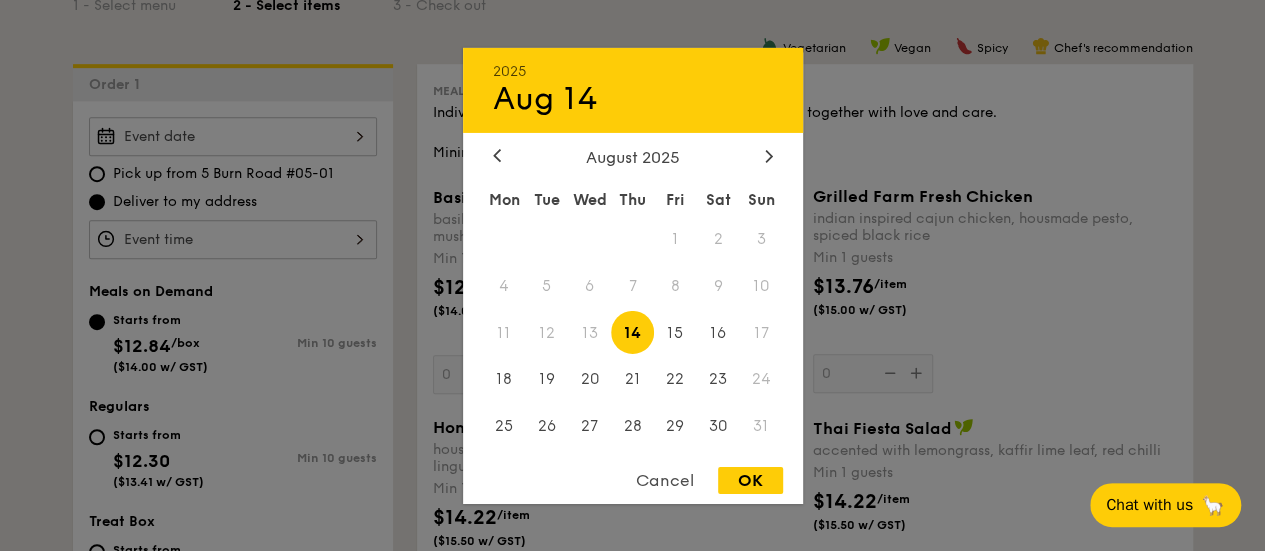 click on "August 2025 Mon Tue Wed Thu Fri Sat Sun 1 2 3 4 5 6 7 8 9 10 11 12 13 14 15 16 17 18 19 20 21 22 23 24 25 26 27 28 29 30 31" at bounding box center [633, 299] 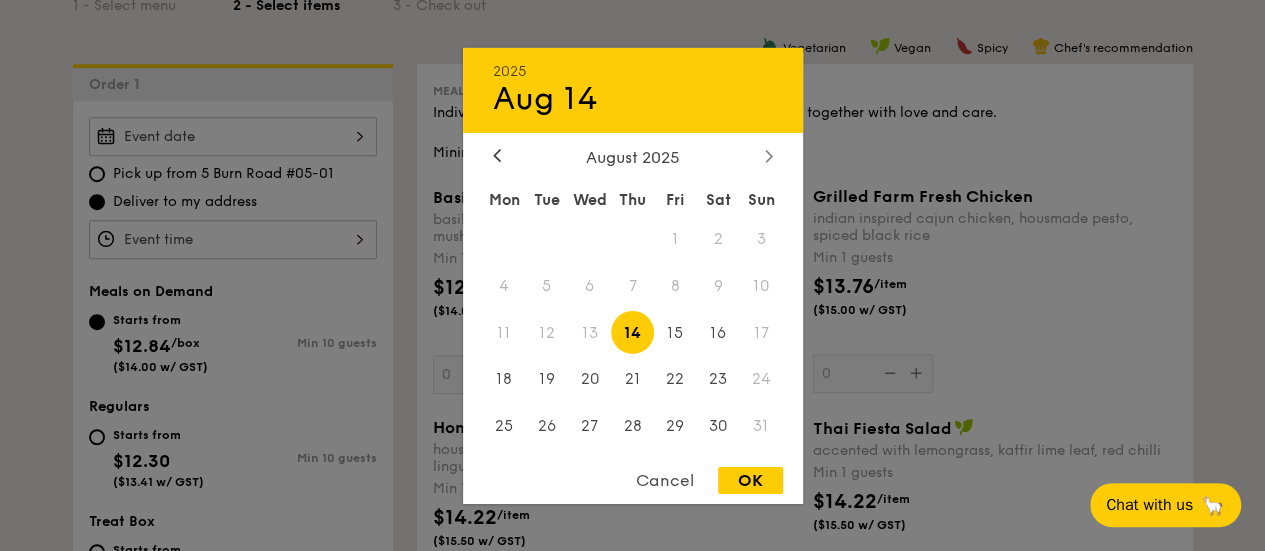 click 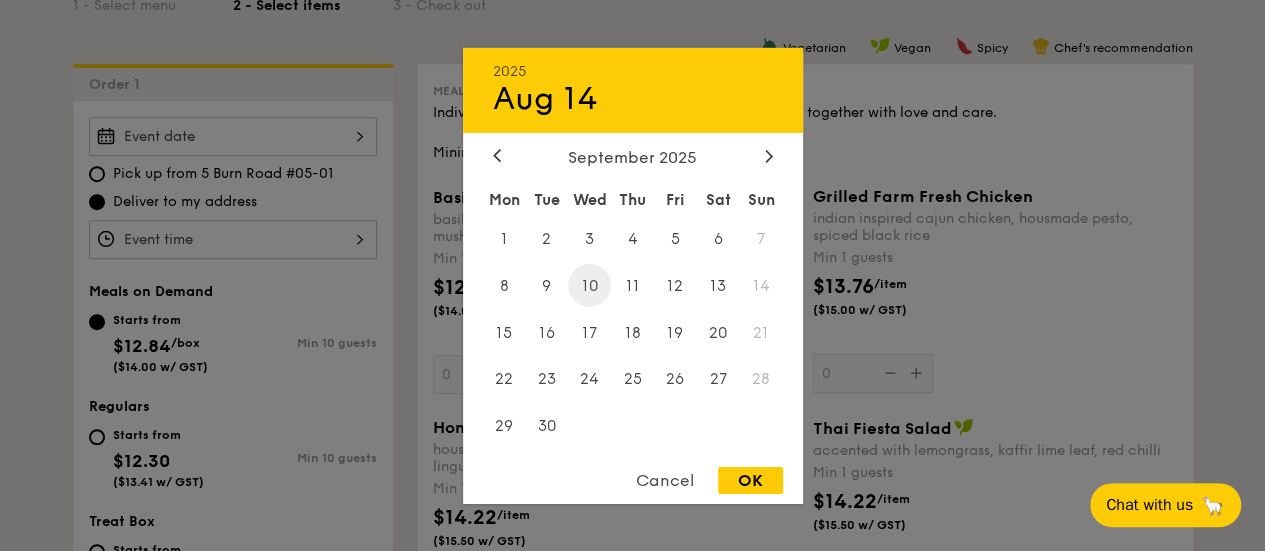 click on "10" at bounding box center (589, 285) 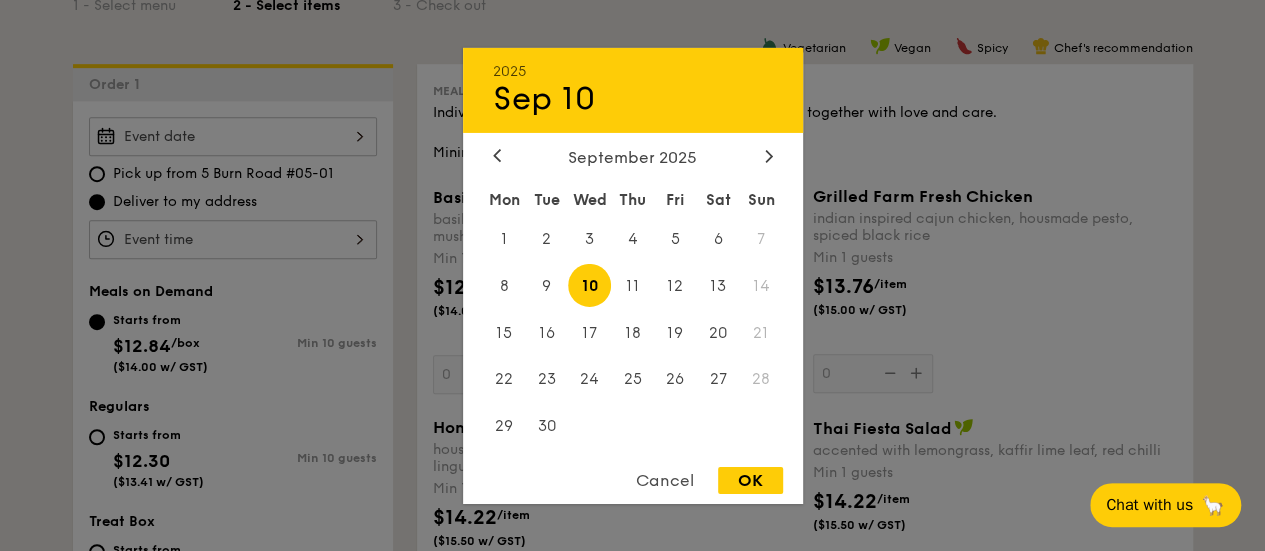 click at bounding box center [632, 275] 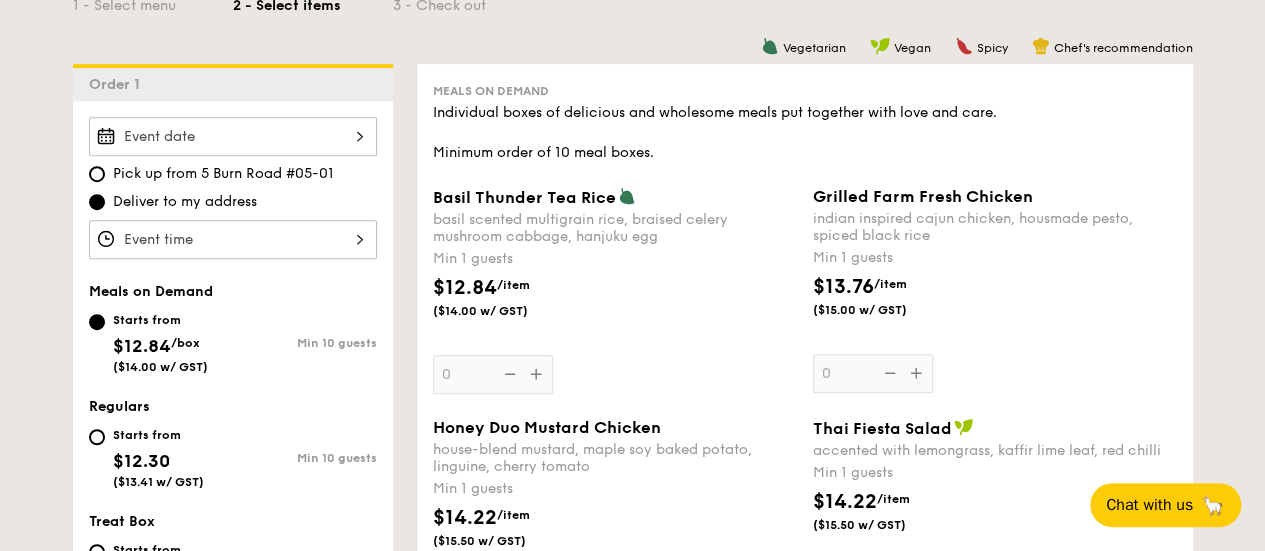 click at bounding box center (233, 239) 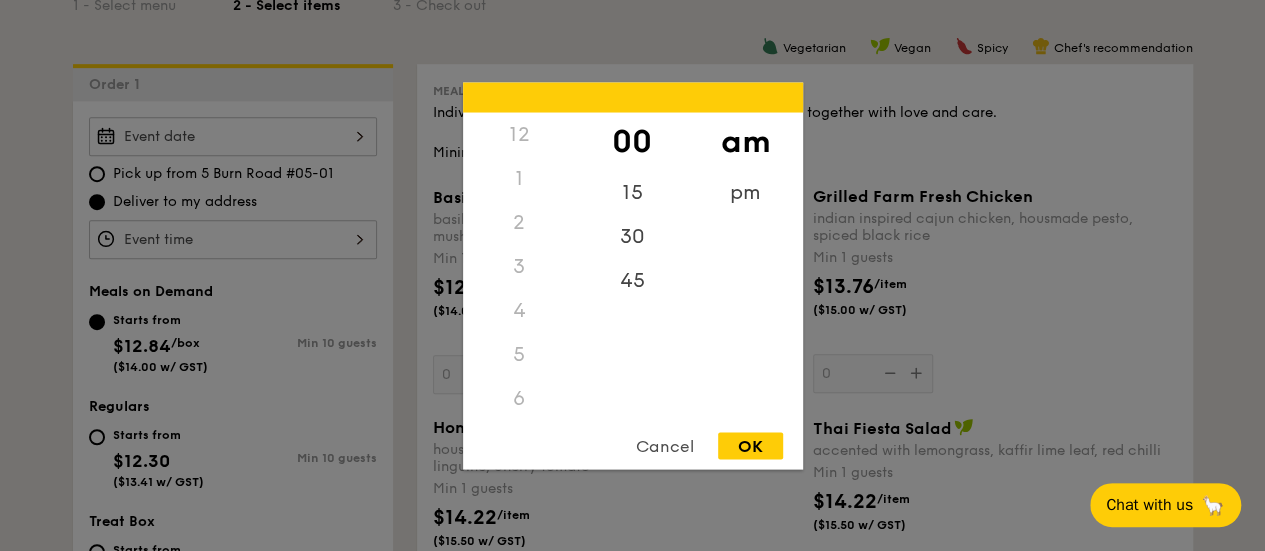 scroll, scrollTop: 236, scrollLeft: 0, axis: vertical 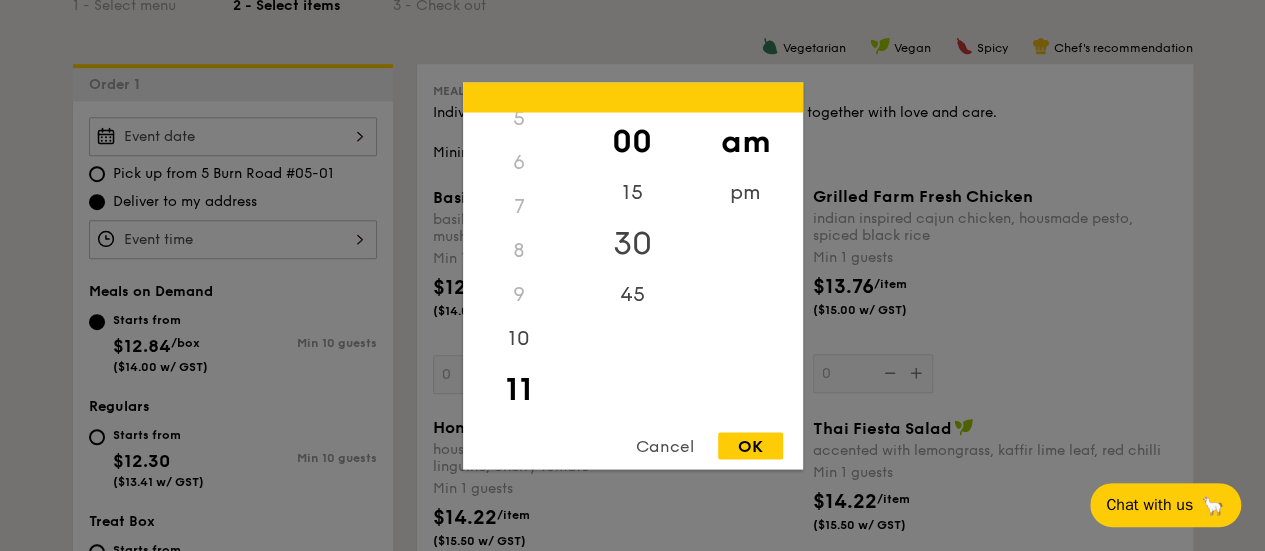 click on "30" at bounding box center (632, 243) 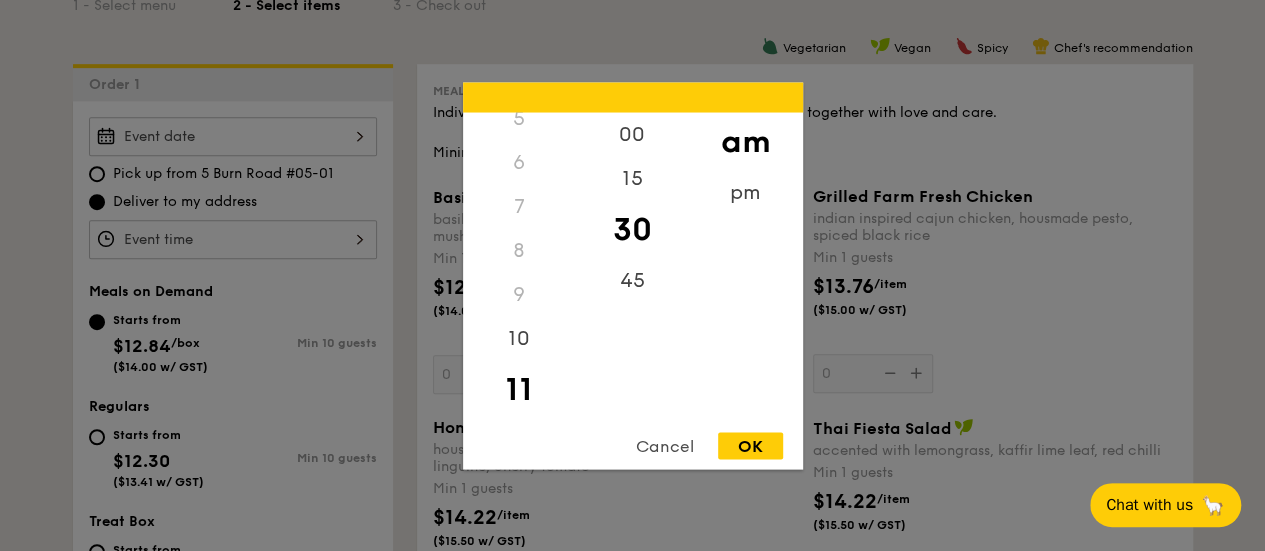 click on "OK" at bounding box center [750, 445] 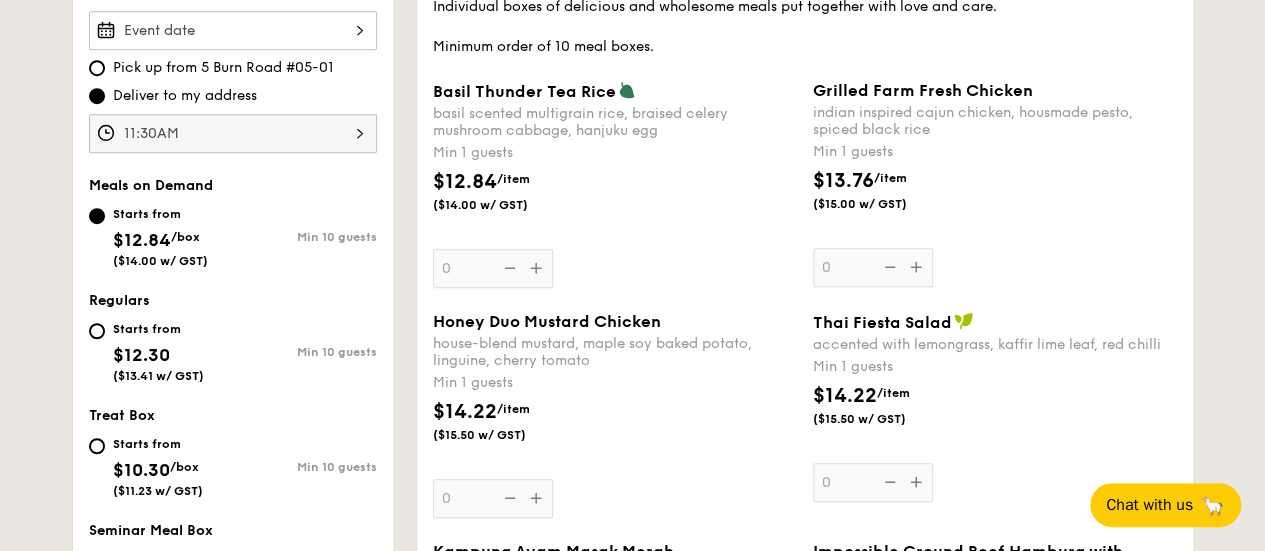 scroll, scrollTop: 500, scrollLeft: 0, axis: vertical 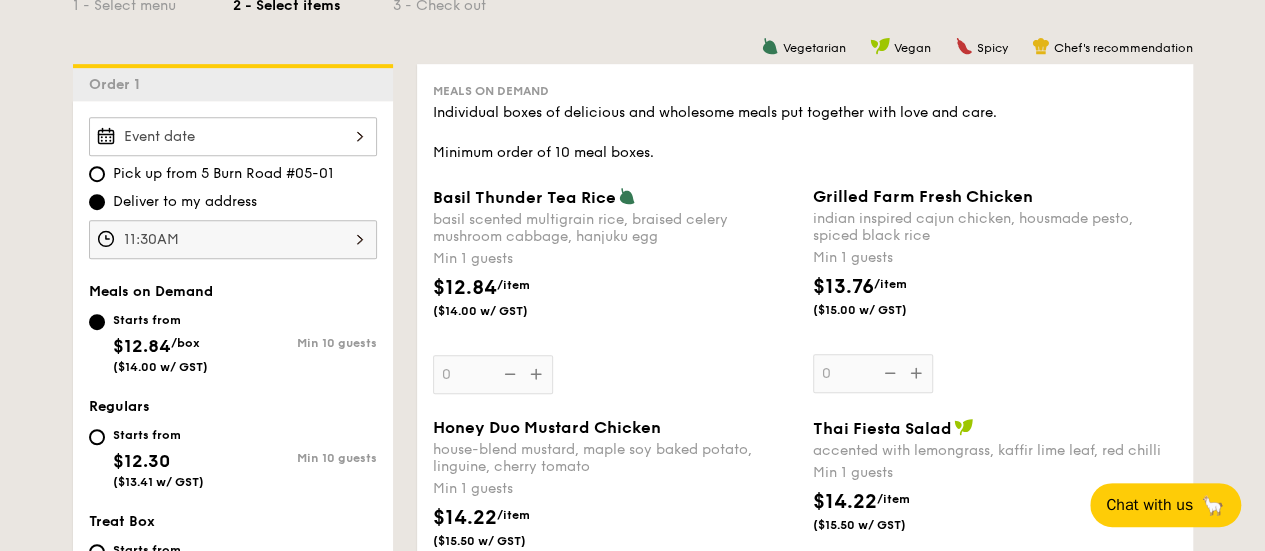 click on "Basil Thunder Tea Rice basil scented multigrain rice, braised celery mushroom cabbage, hanjuku egg
Min 1 guests
$12.84
/item
($14.00 w/ GST)
0" at bounding box center (615, 290) 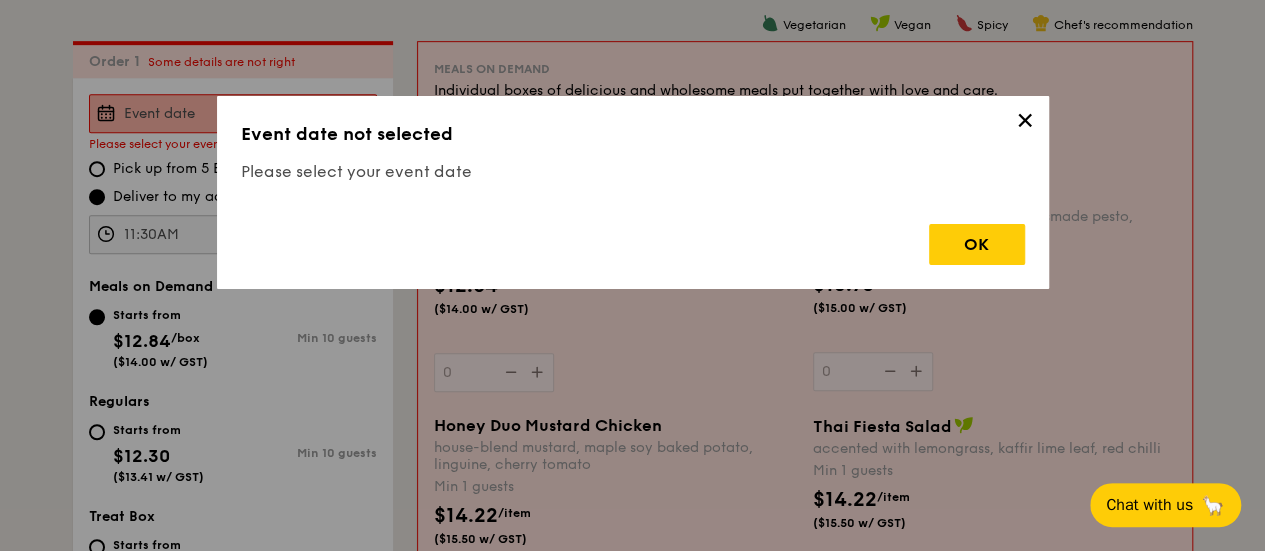 scroll, scrollTop: 534, scrollLeft: 0, axis: vertical 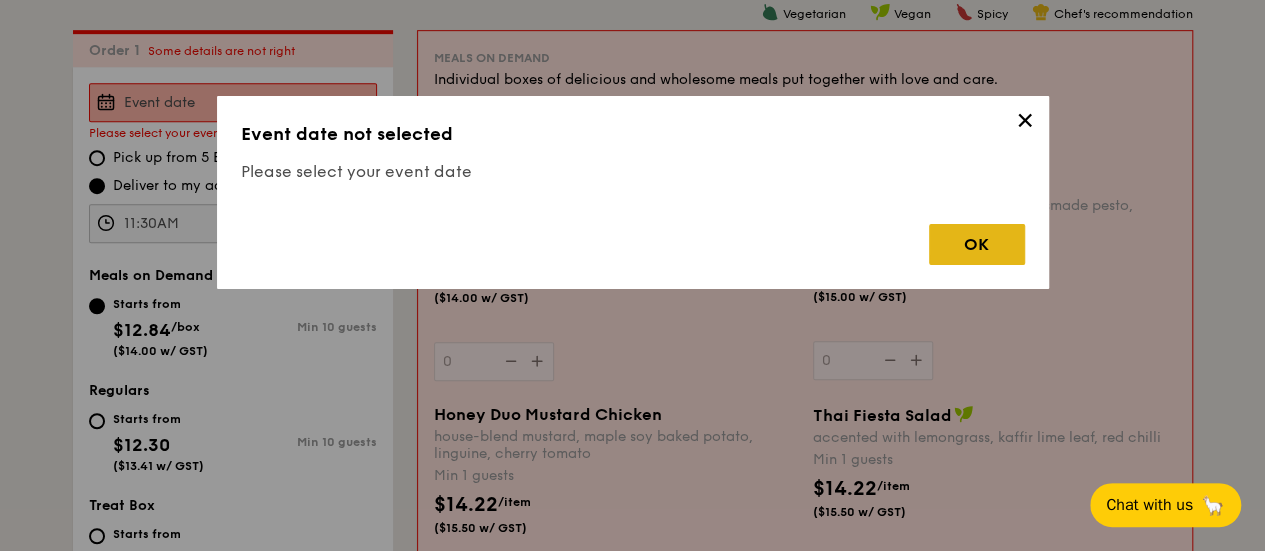 click on "OK" at bounding box center (977, 244) 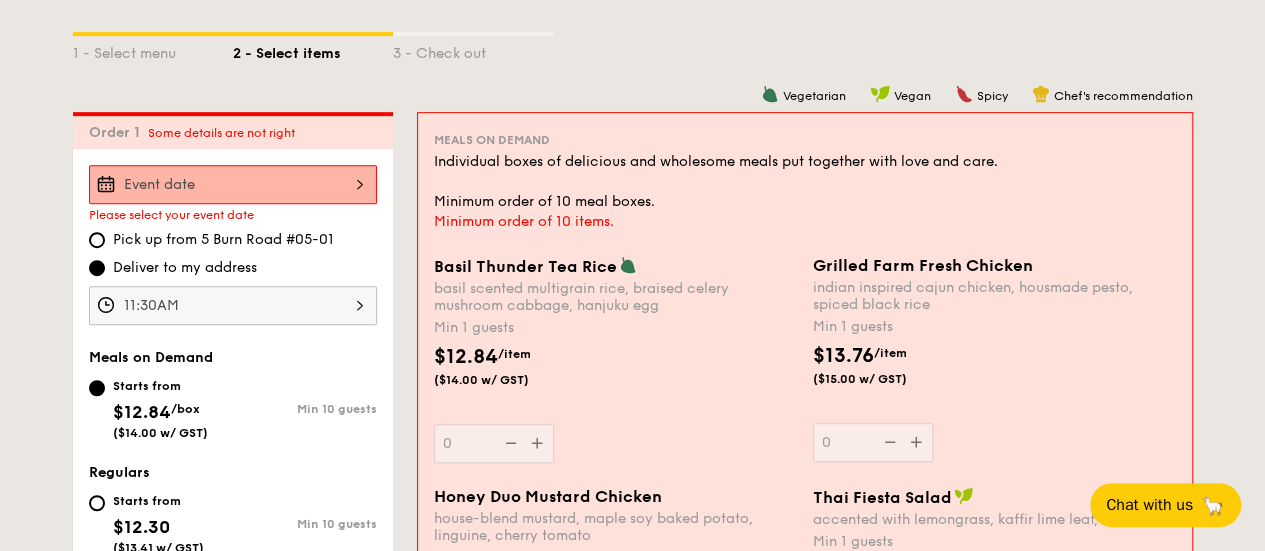 scroll, scrollTop: 434, scrollLeft: 0, axis: vertical 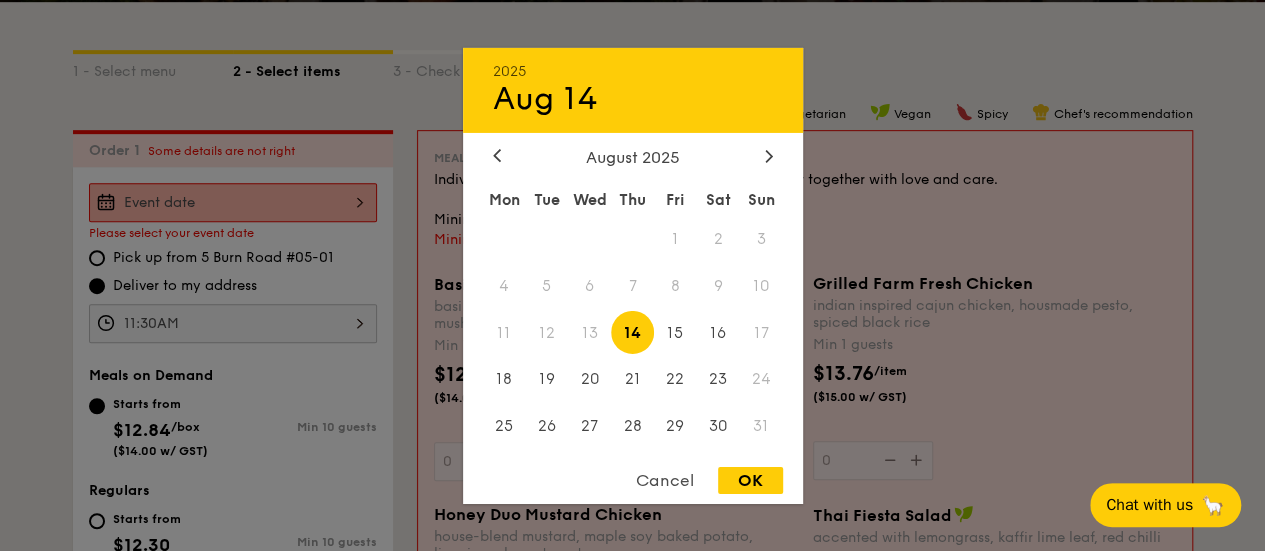 click on "2025 Aug 14 August 2025 Mon Tue Wed Thu Fri Sat Sun 1 2 3 4 5 6 7 8 9 10 11 12 13 14 15 16 17 18 19 20 21 22 23 24 25 26 27 28 29 30 31 Cancel OK" at bounding box center (233, 202) 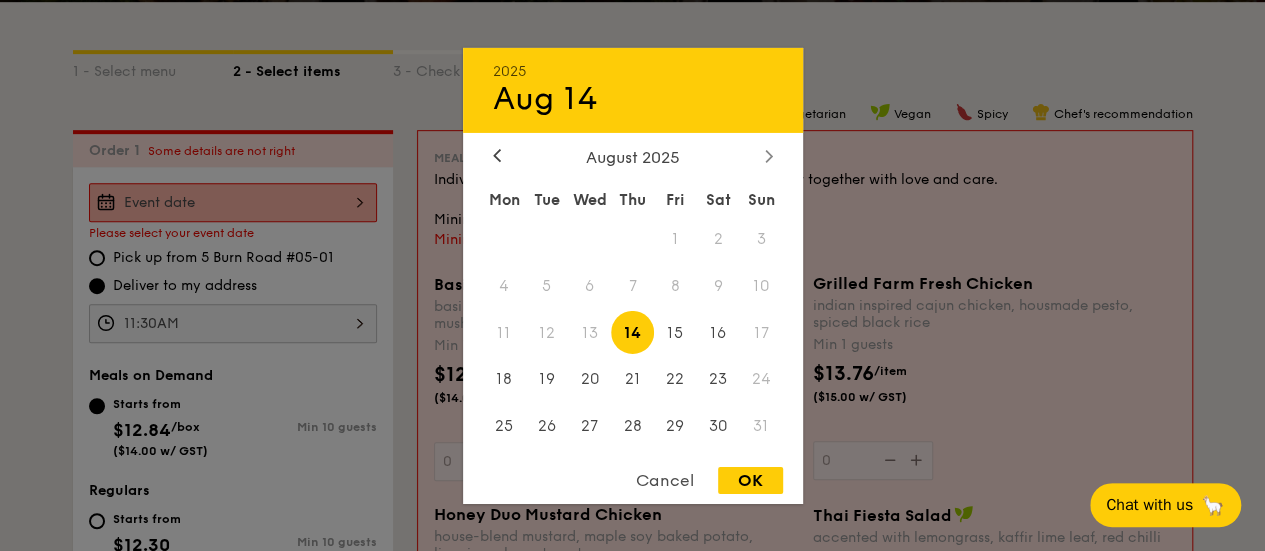 click at bounding box center [769, 156] 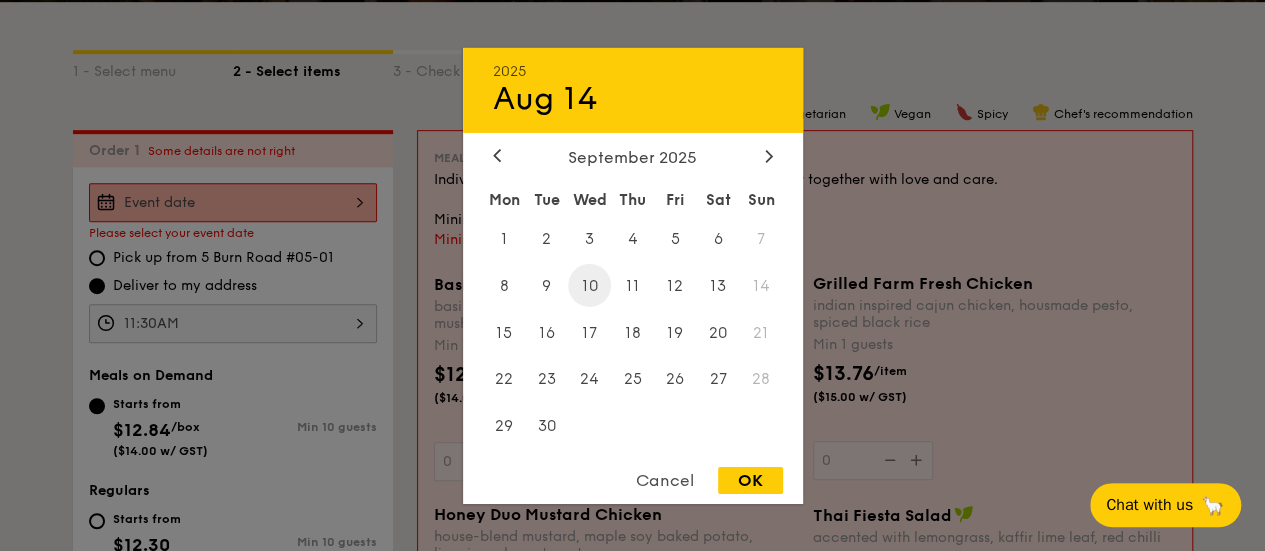 click on "10" at bounding box center (589, 285) 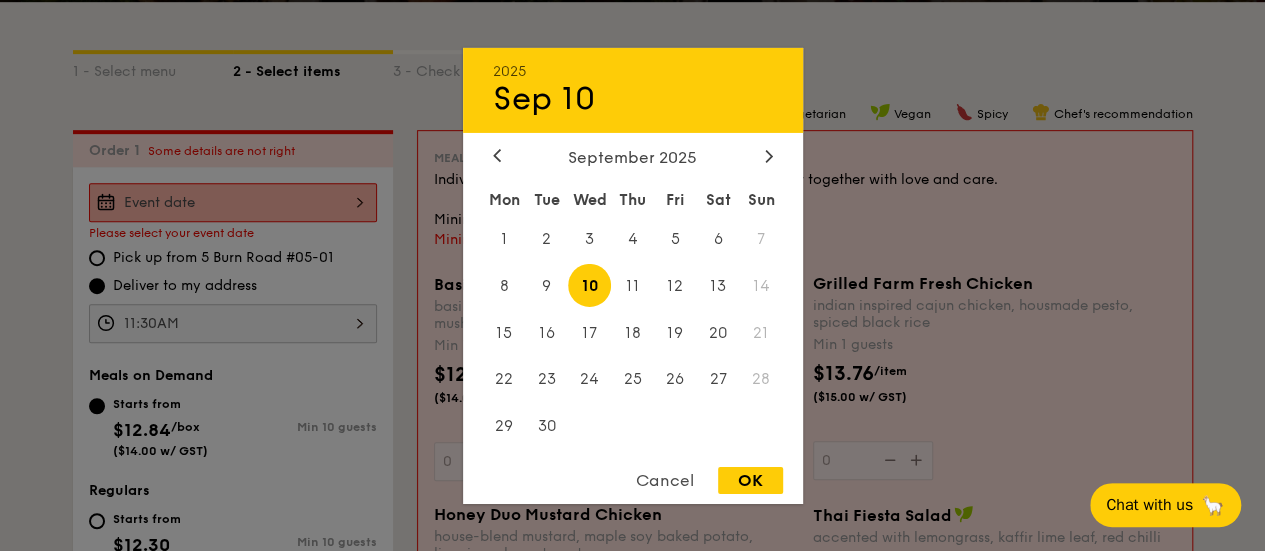 click on "OK" at bounding box center (750, 480) 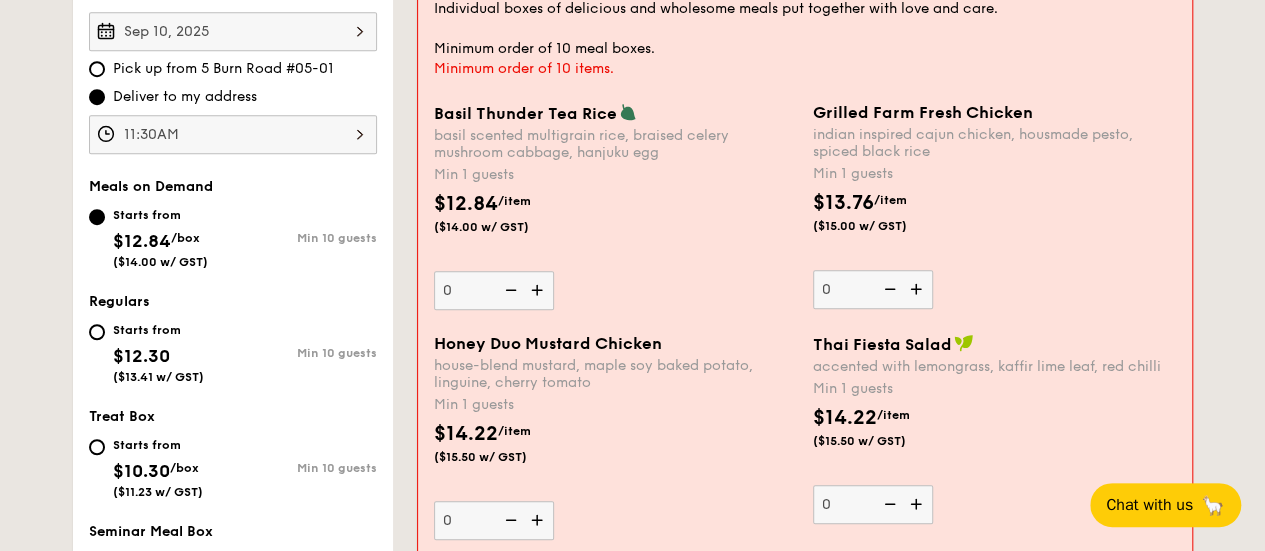 scroll, scrollTop: 634, scrollLeft: 0, axis: vertical 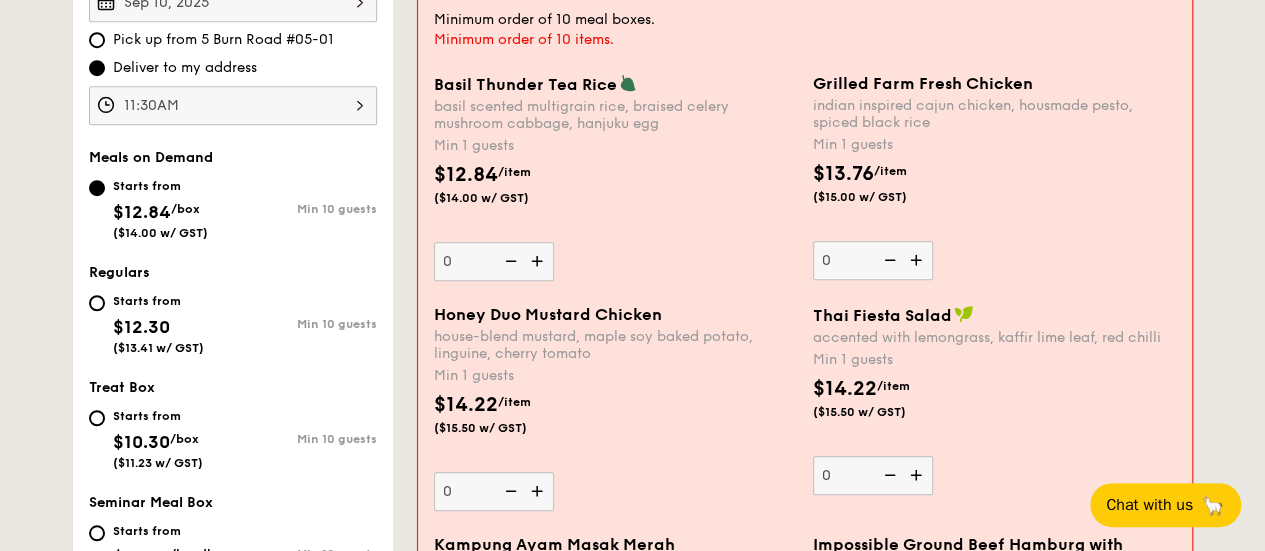 click at bounding box center [539, 261] 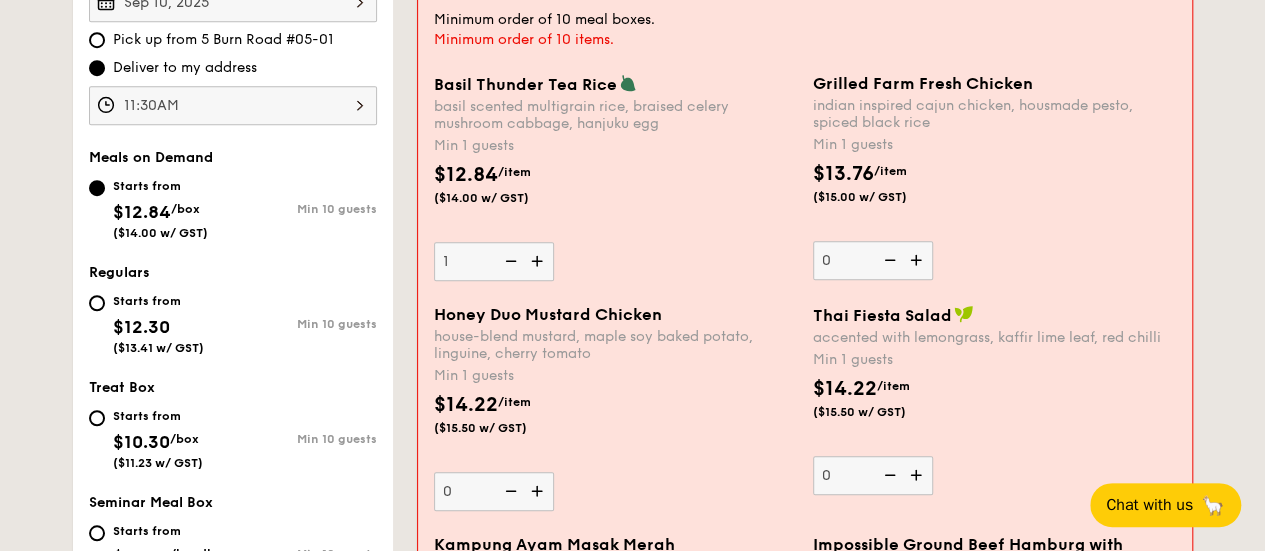 click at bounding box center (539, 261) 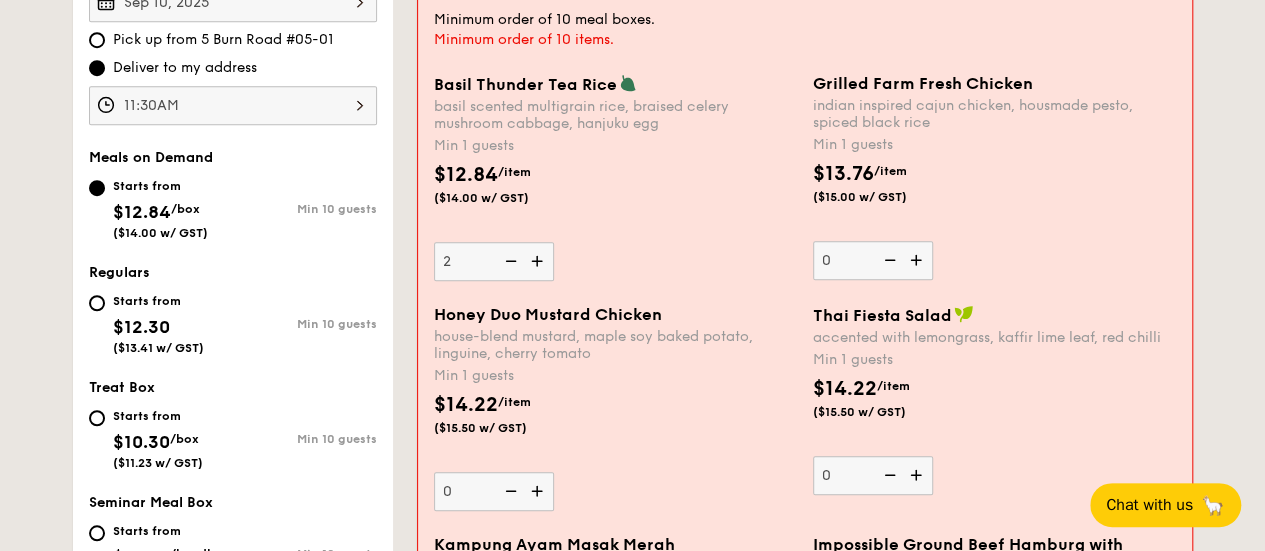 click at bounding box center (918, 260) 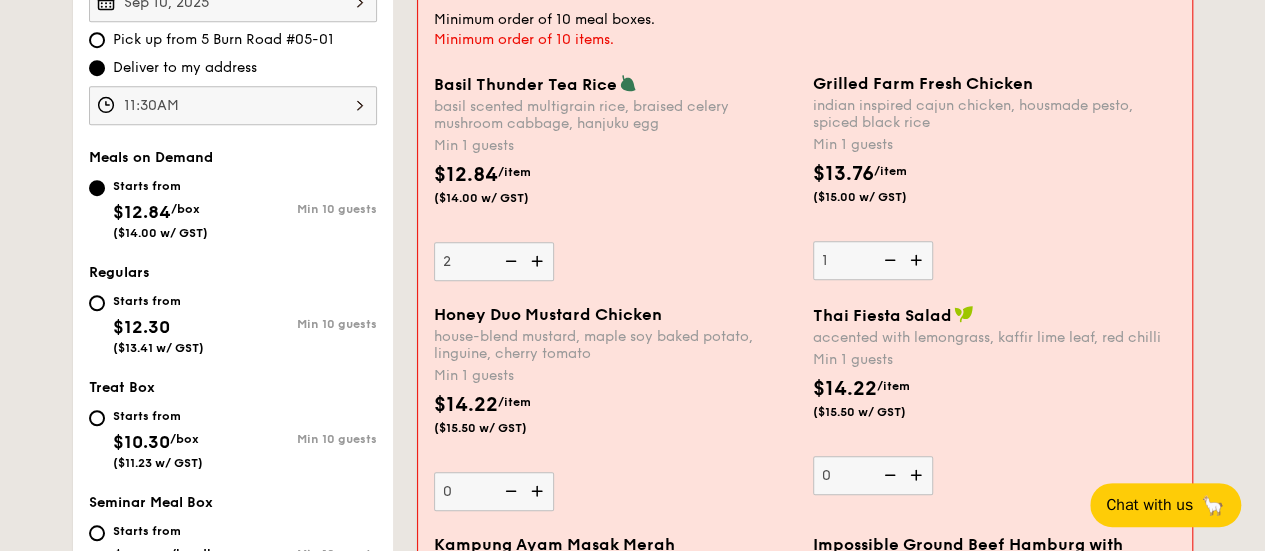click at bounding box center [918, 260] 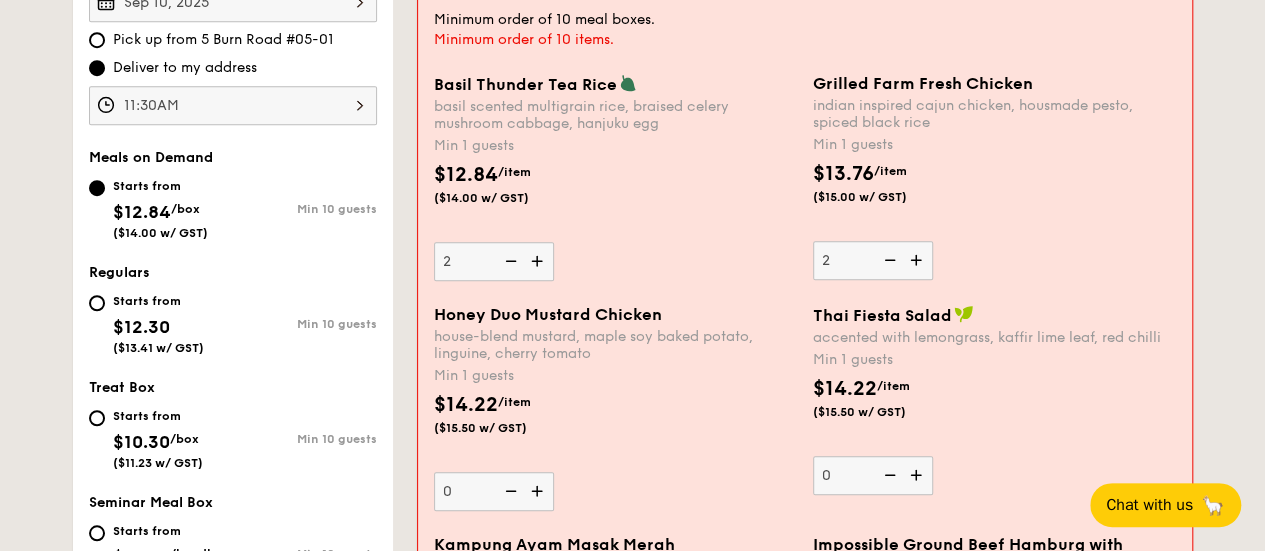 click at bounding box center [918, 260] 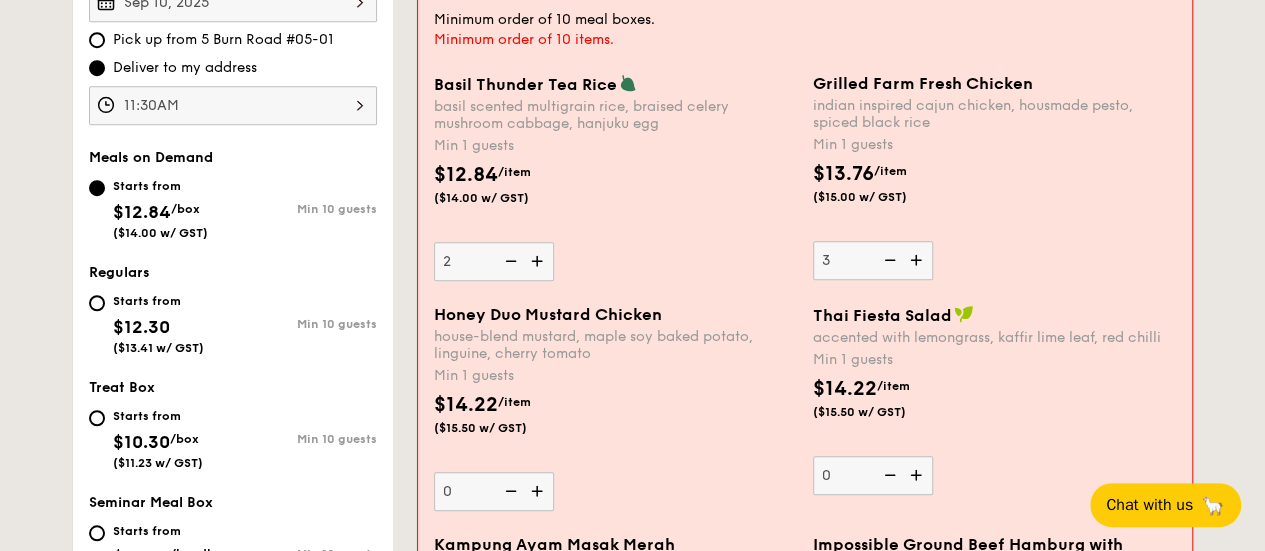 click at bounding box center (918, 260) 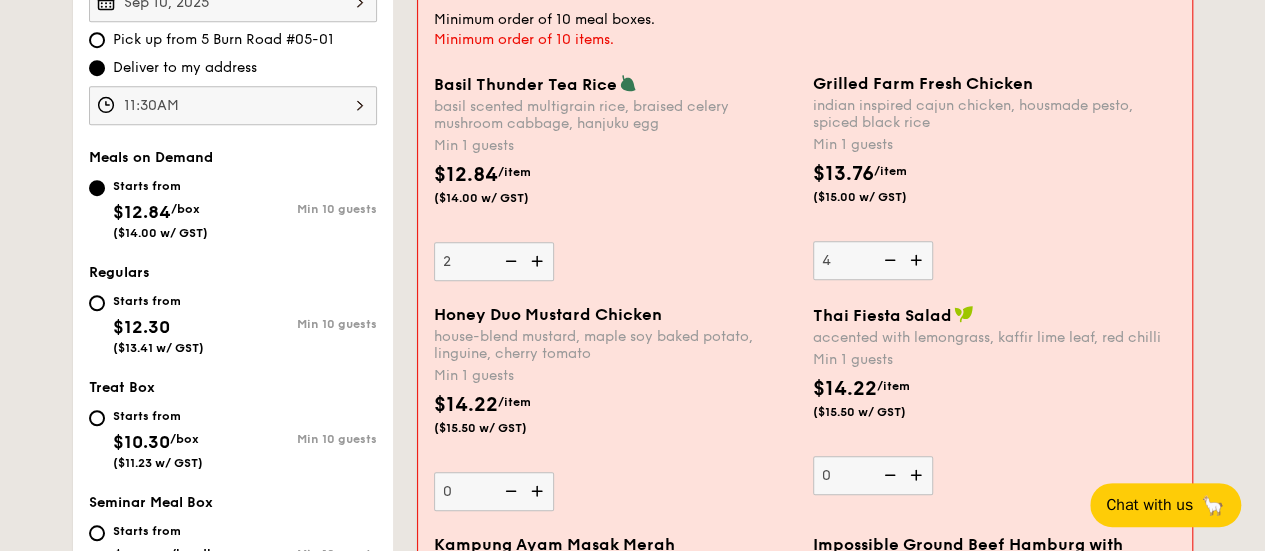 click at bounding box center (918, 260) 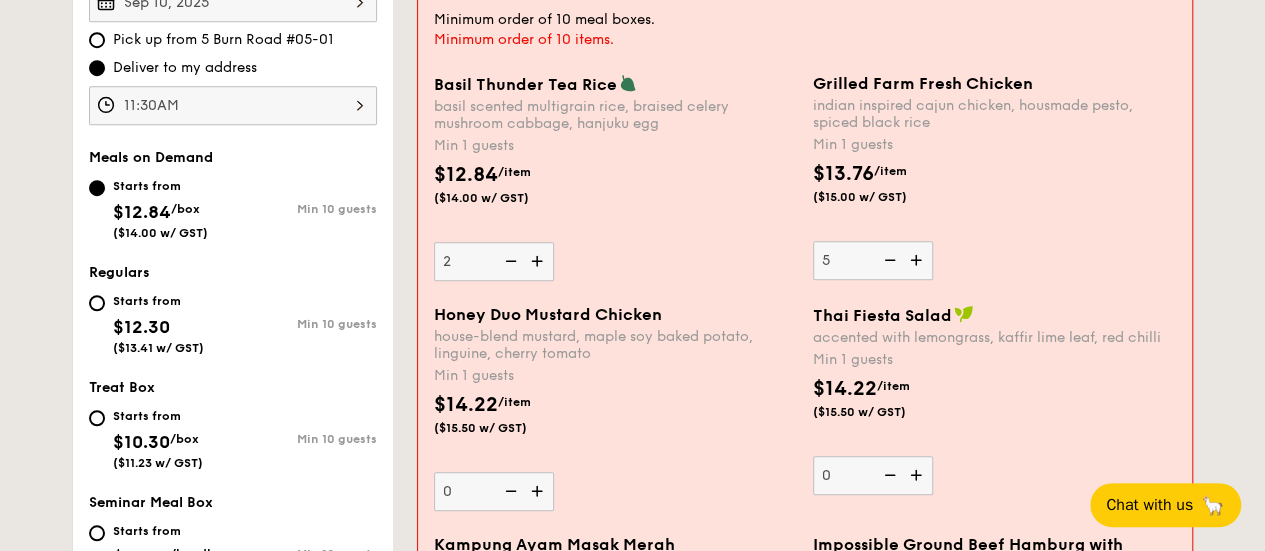 click at bounding box center [918, 260] 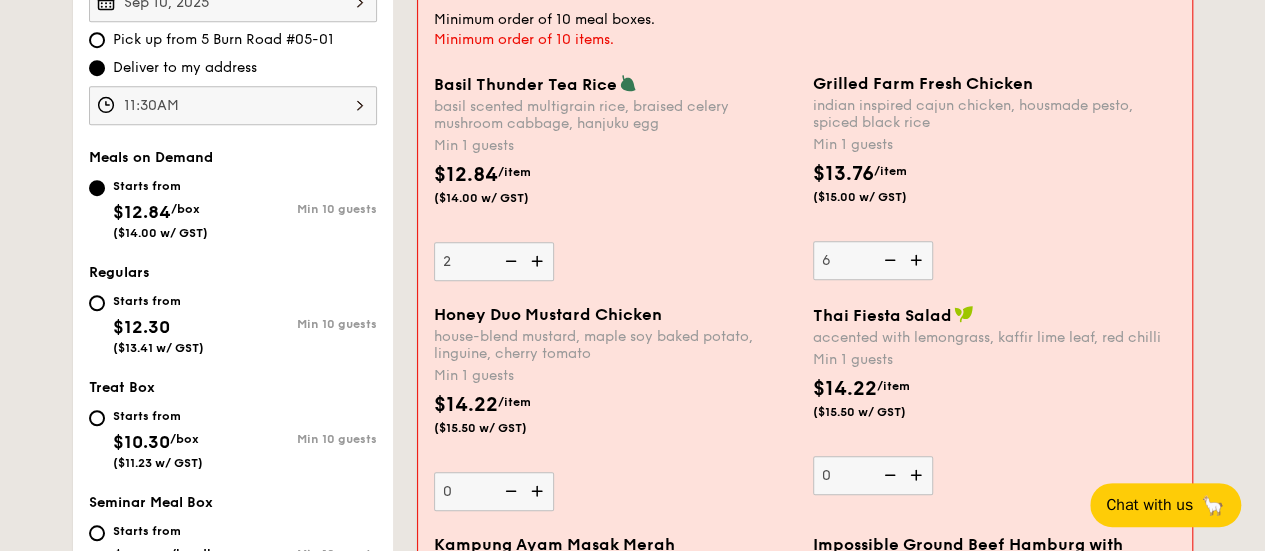 click at bounding box center (918, 260) 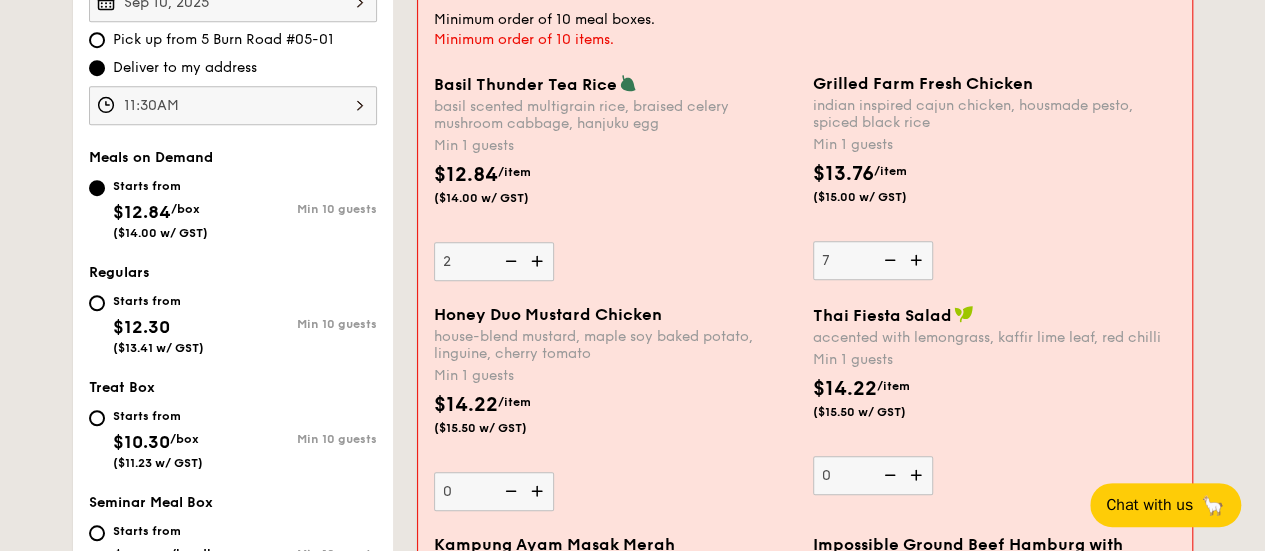 click at bounding box center (918, 260) 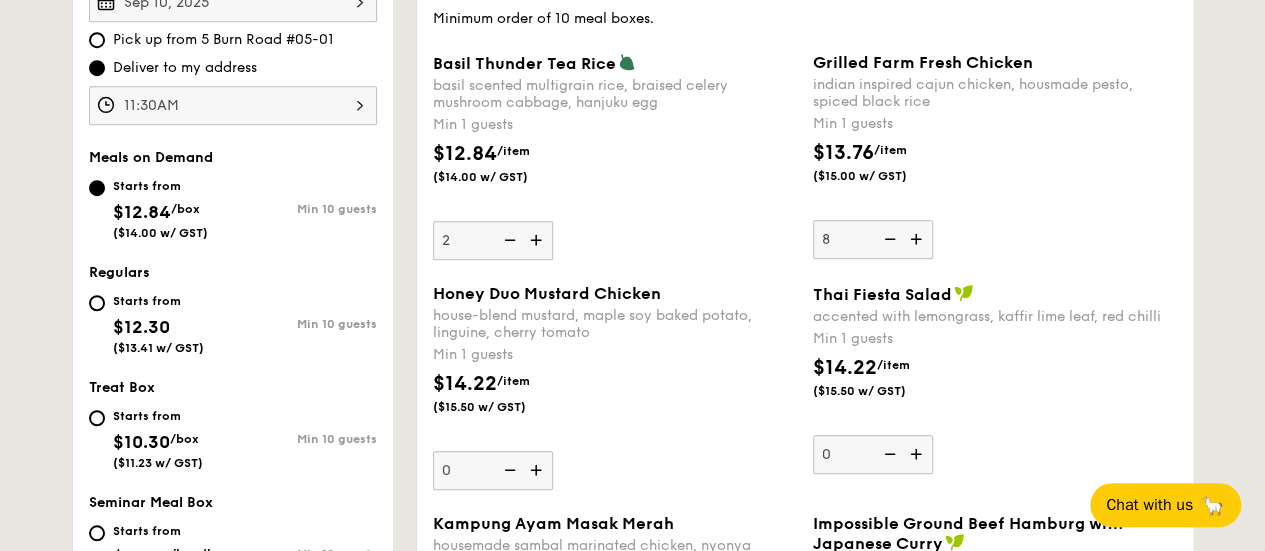 click at bounding box center [918, 239] 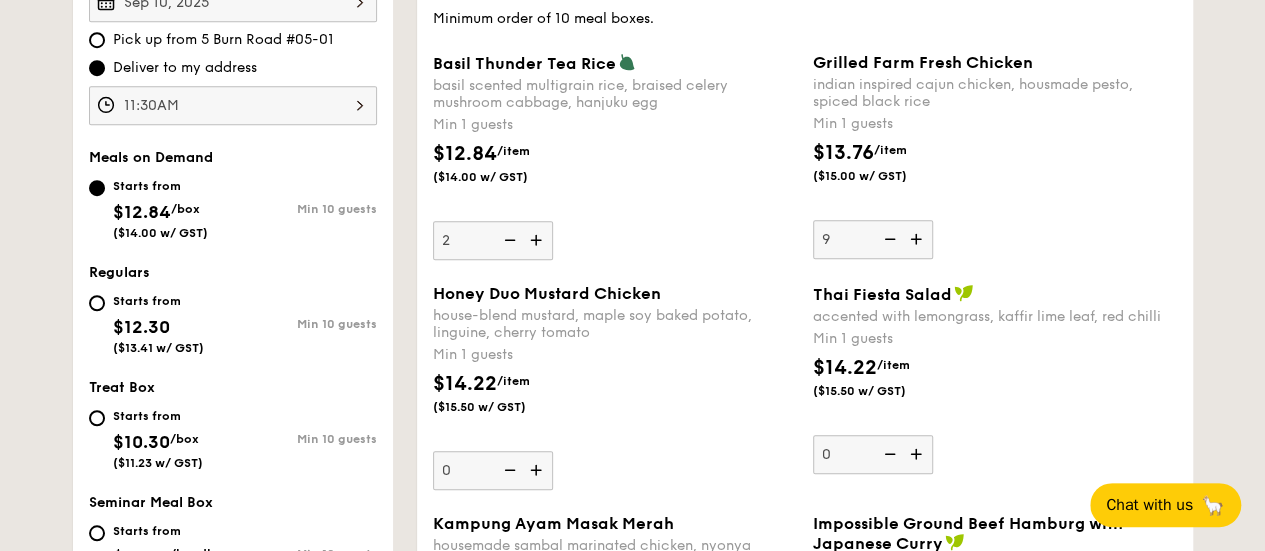 click at bounding box center [918, 239] 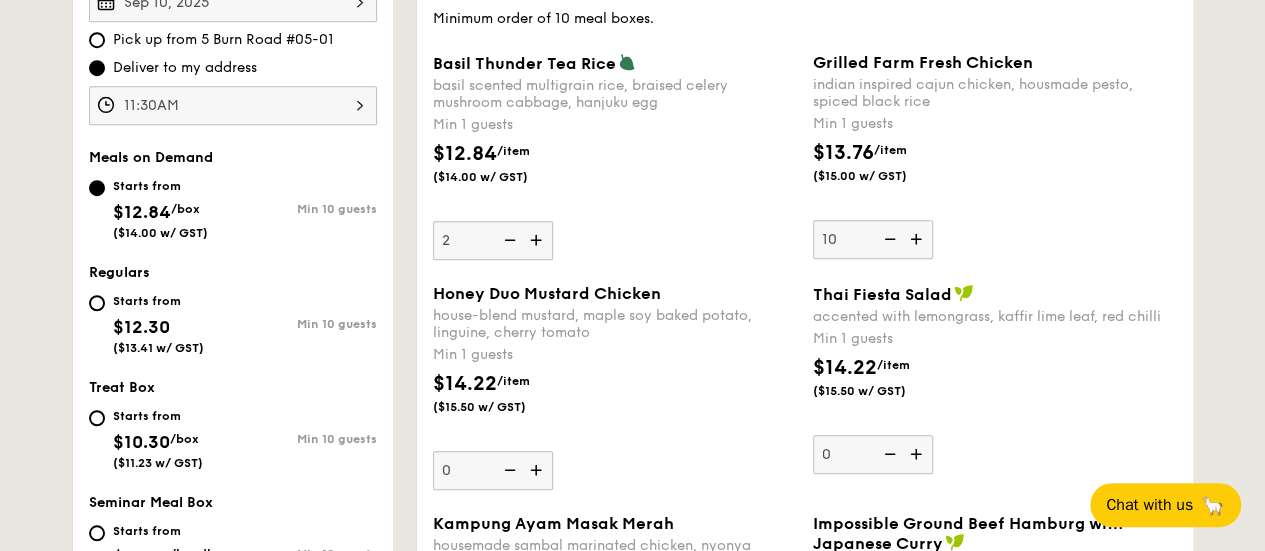 click on "house-blend mustard, maple soy baked potato, linguine, cherry tomato" at bounding box center (615, 324) 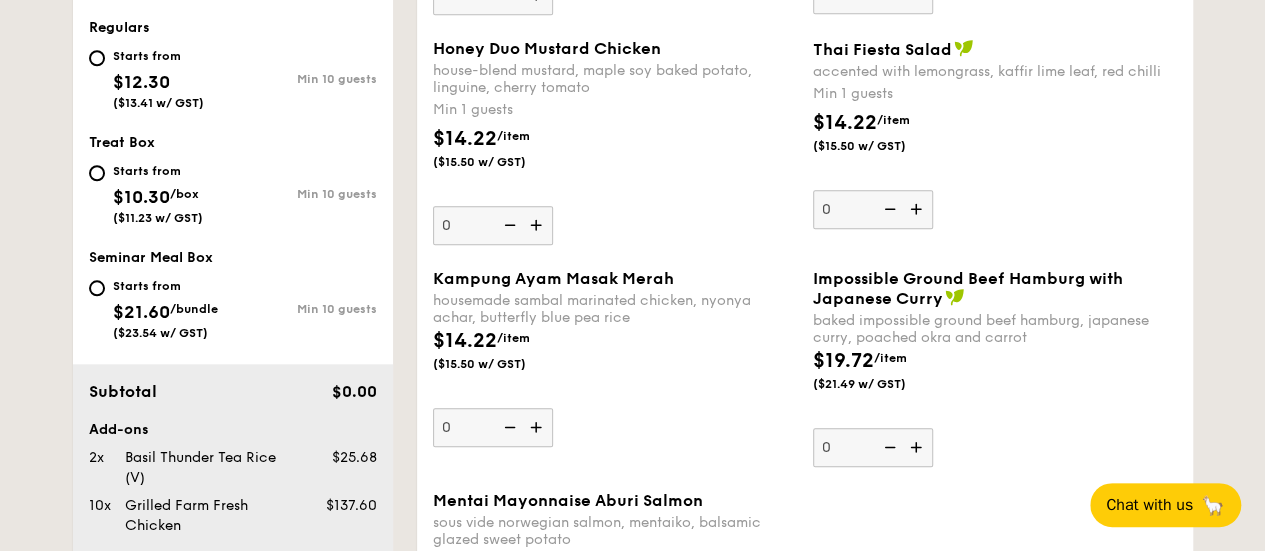 scroll, scrollTop: 934, scrollLeft: 0, axis: vertical 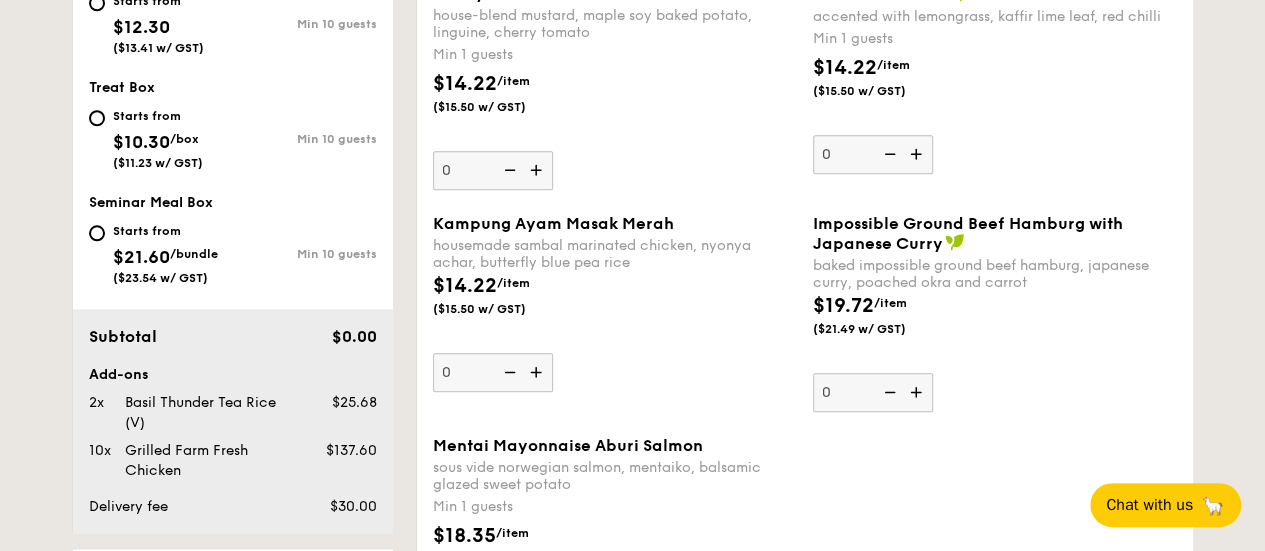 click on "$14.22
/item
($15.50 w/ GST)" at bounding box center [615, 306] 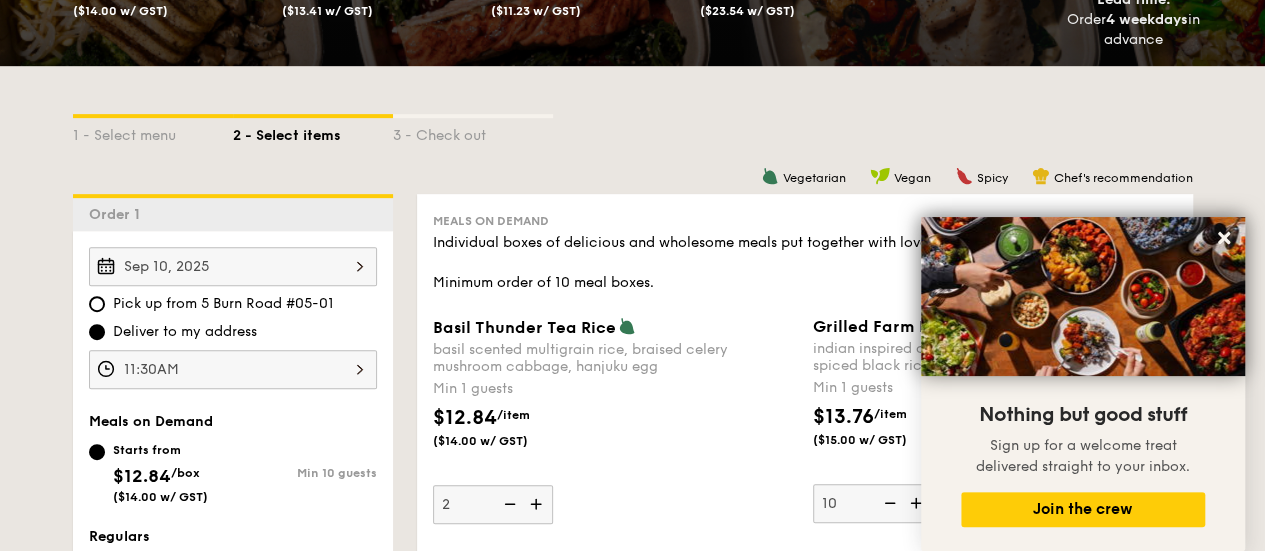 scroll, scrollTop: 358, scrollLeft: 0, axis: vertical 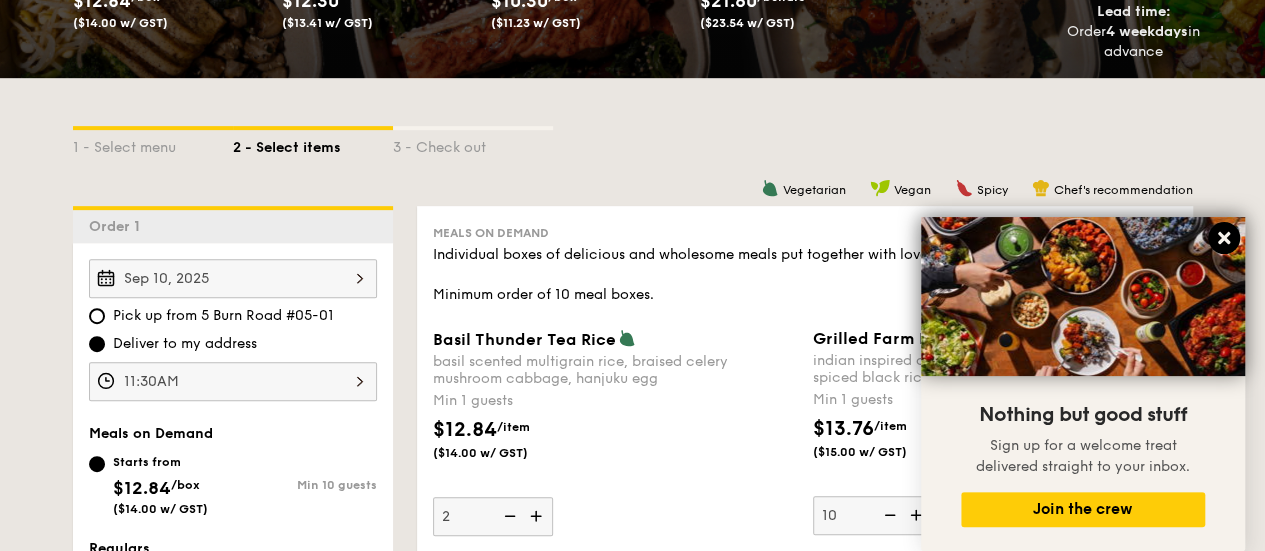 click 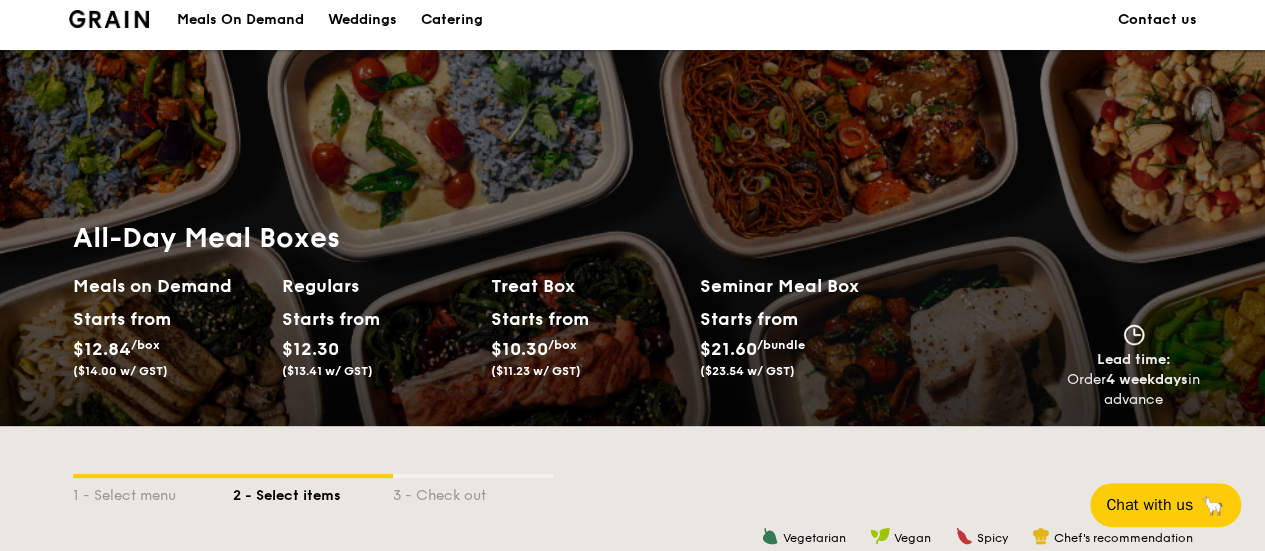 scroll, scrollTop: 0, scrollLeft: 0, axis: both 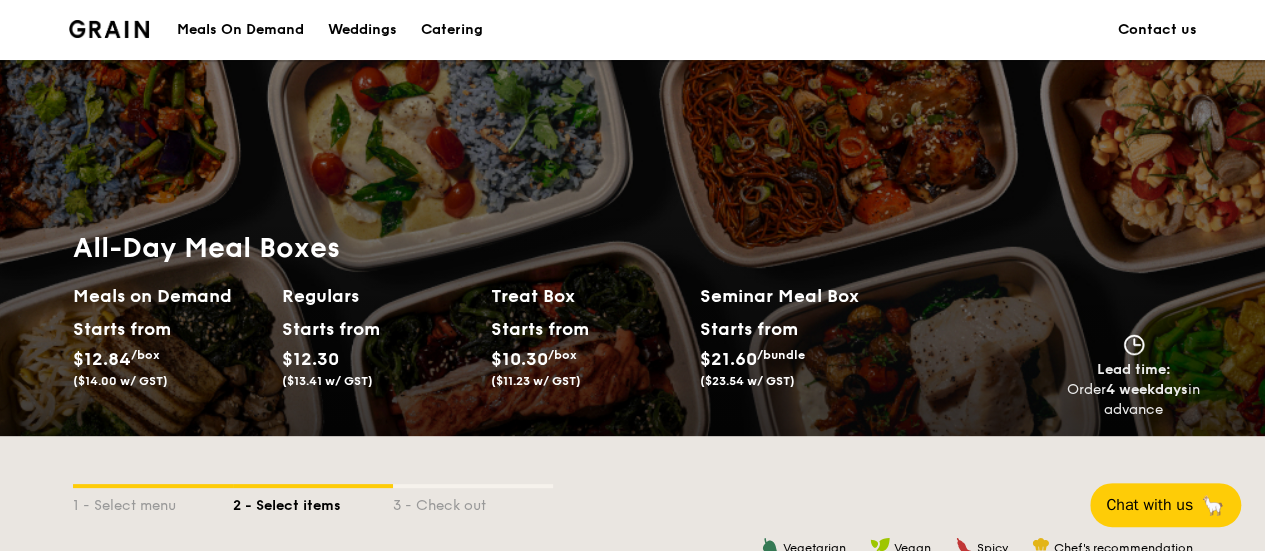click at bounding box center (109, 29) 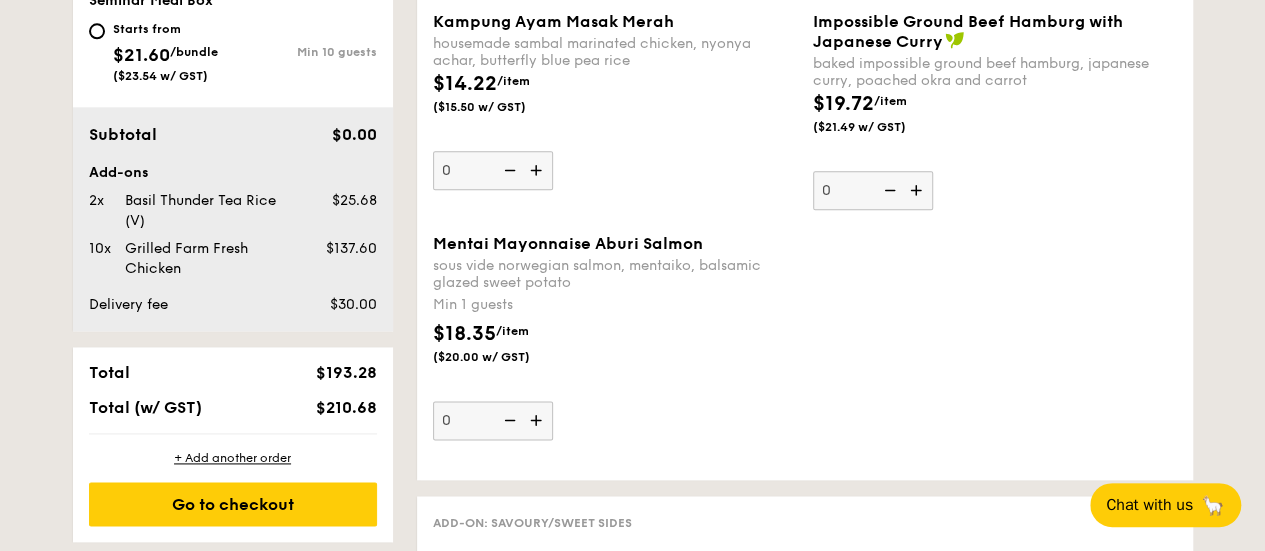 scroll, scrollTop: 1300, scrollLeft: 0, axis: vertical 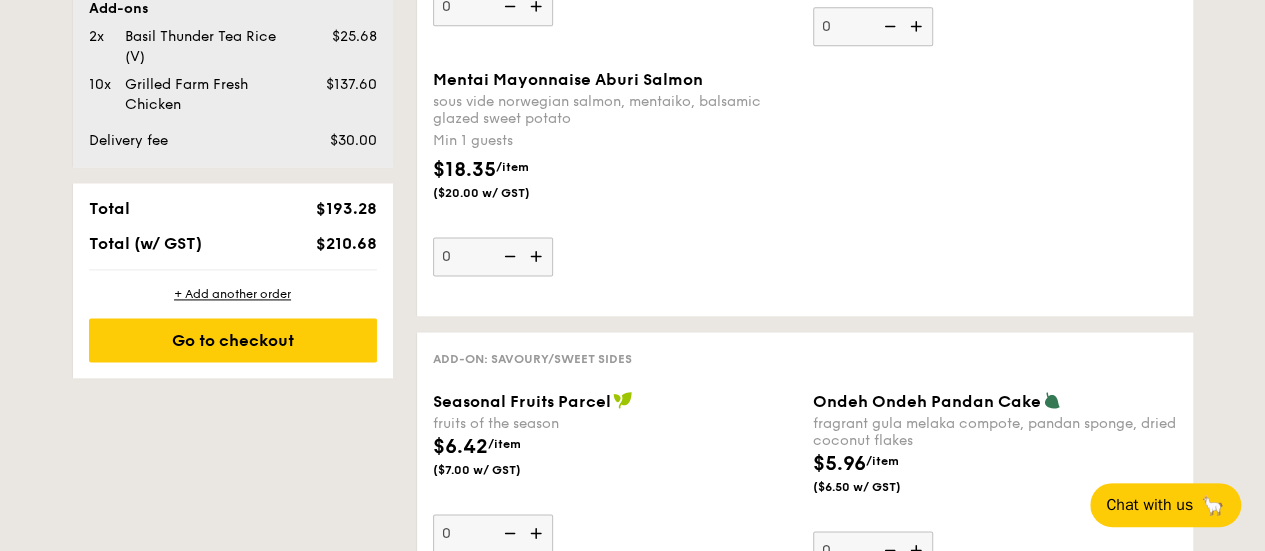 drag, startPoint x: 325, startPoint y: 244, endPoint x: 380, endPoint y: 243, distance: 55.00909 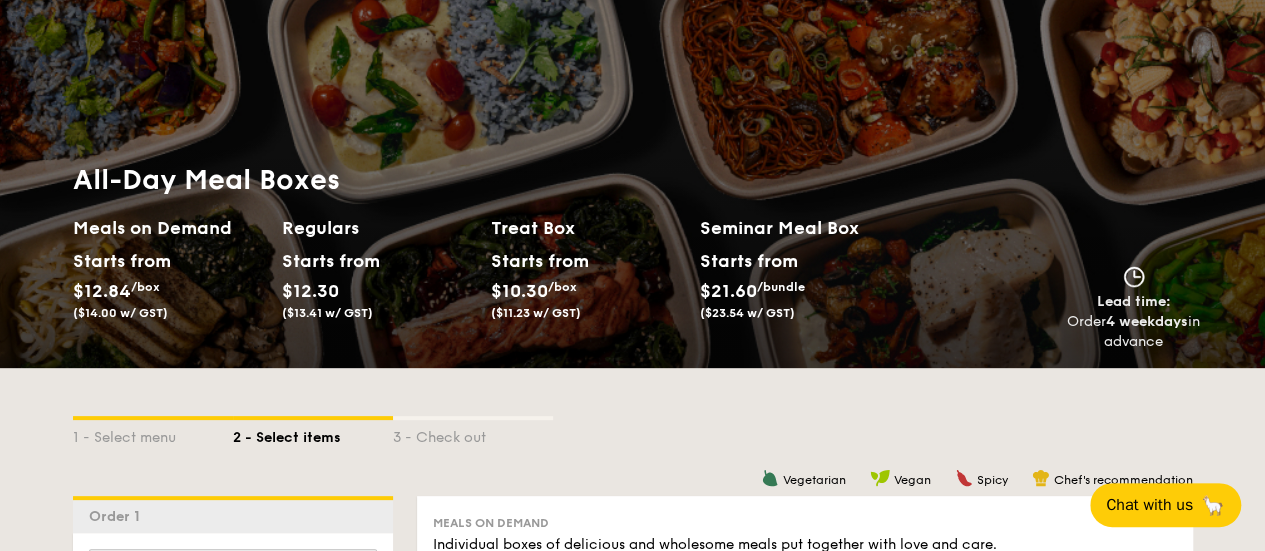 scroll, scrollTop: 0, scrollLeft: 0, axis: both 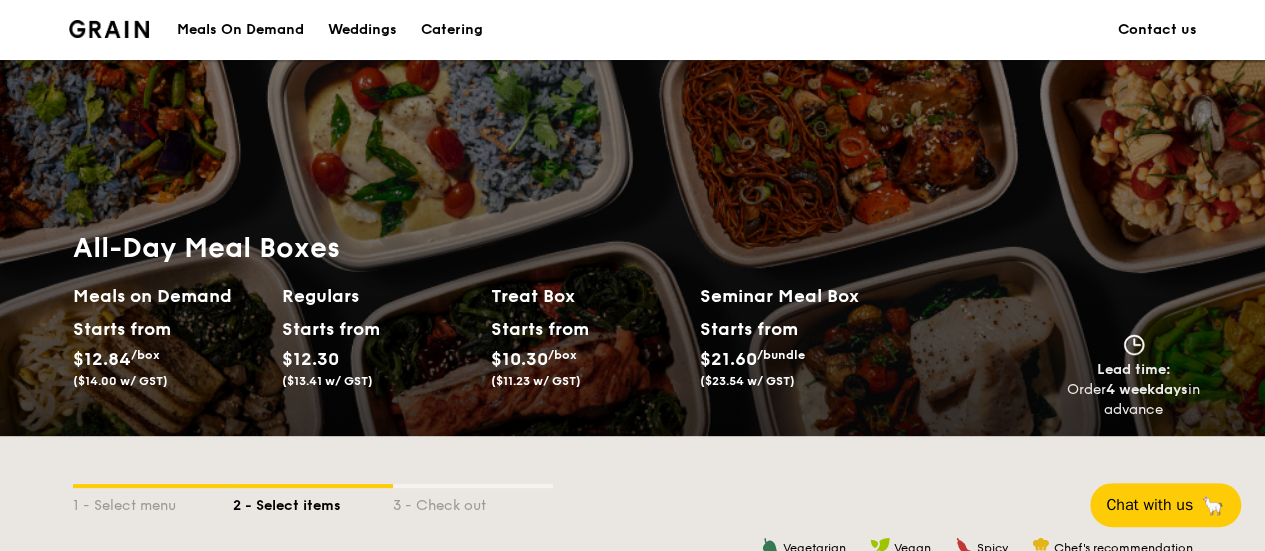 click on "Meals On Demand" at bounding box center [240, 30] 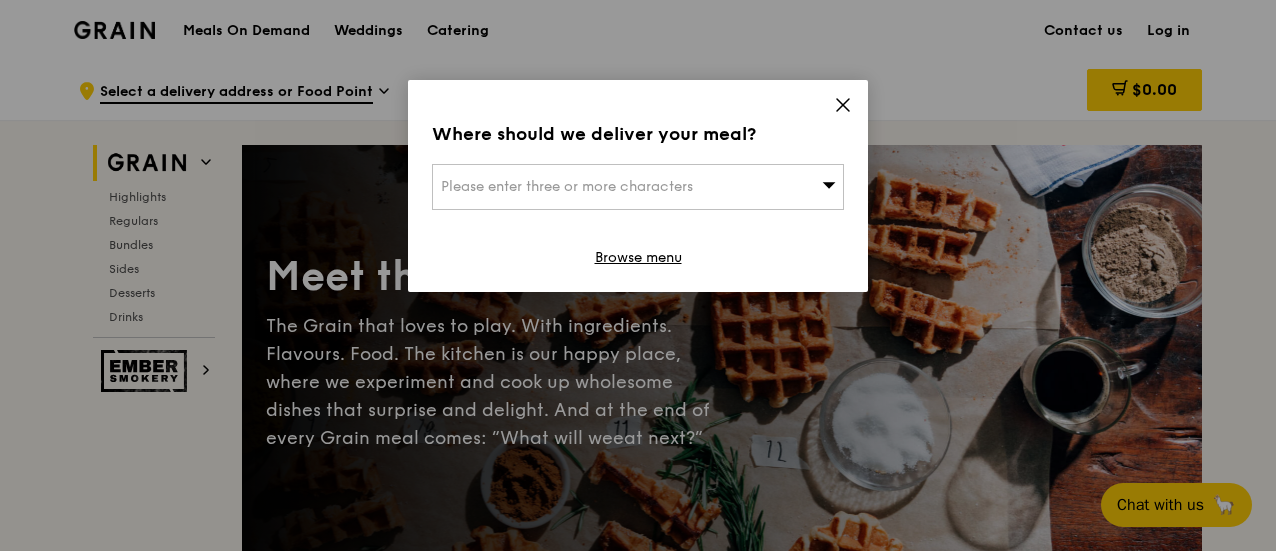 scroll, scrollTop: 0, scrollLeft: 0, axis: both 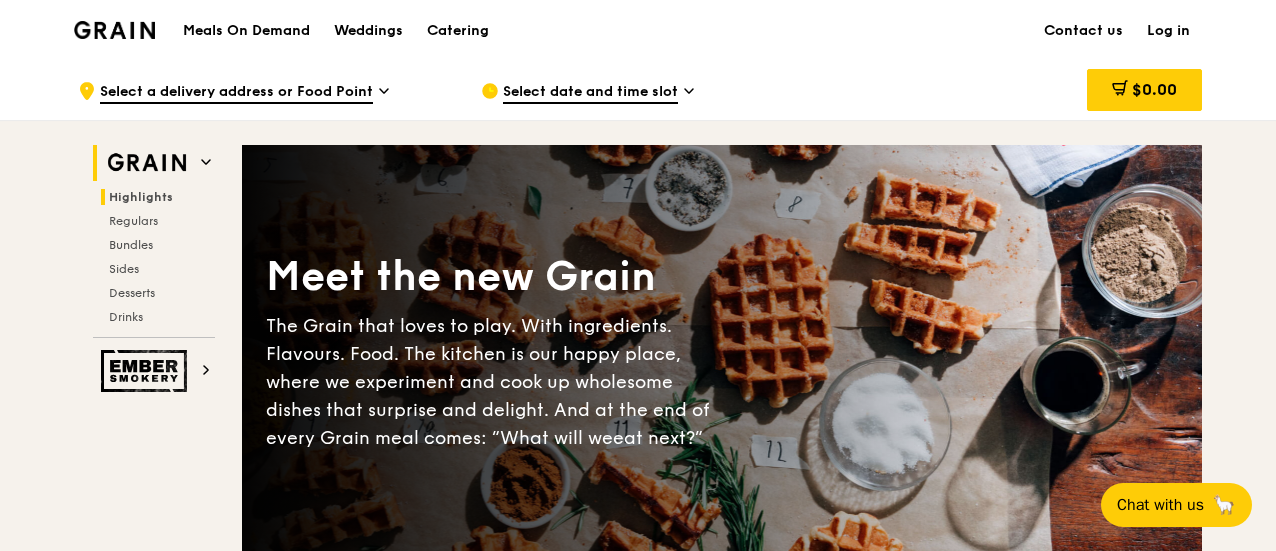 click on "Highlights" at bounding box center (141, 197) 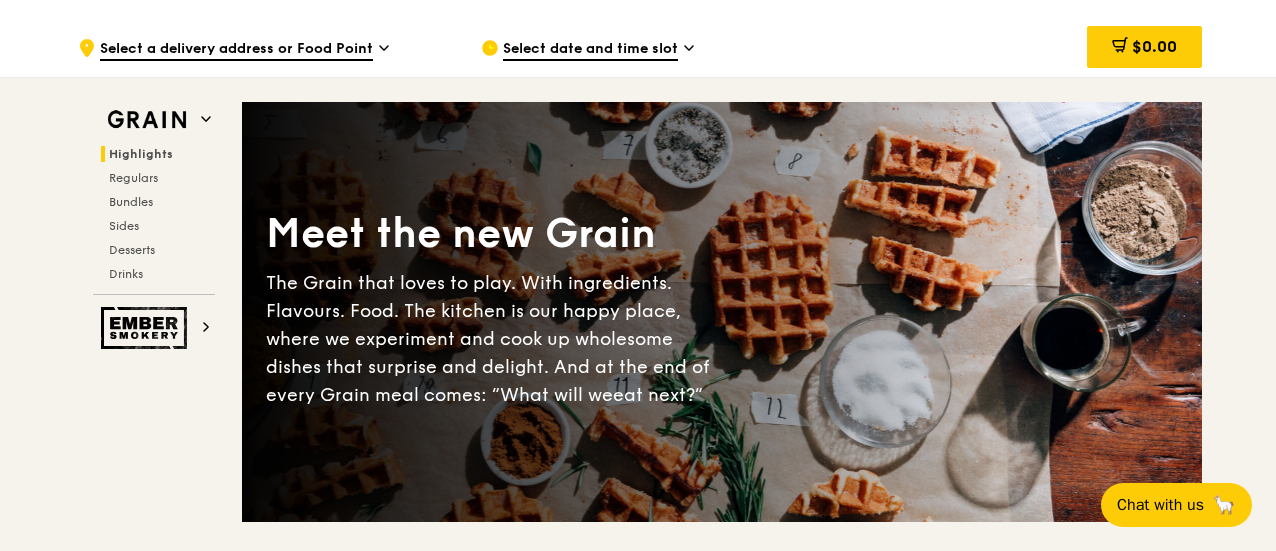 scroll, scrollTop: 0, scrollLeft: 0, axis: both 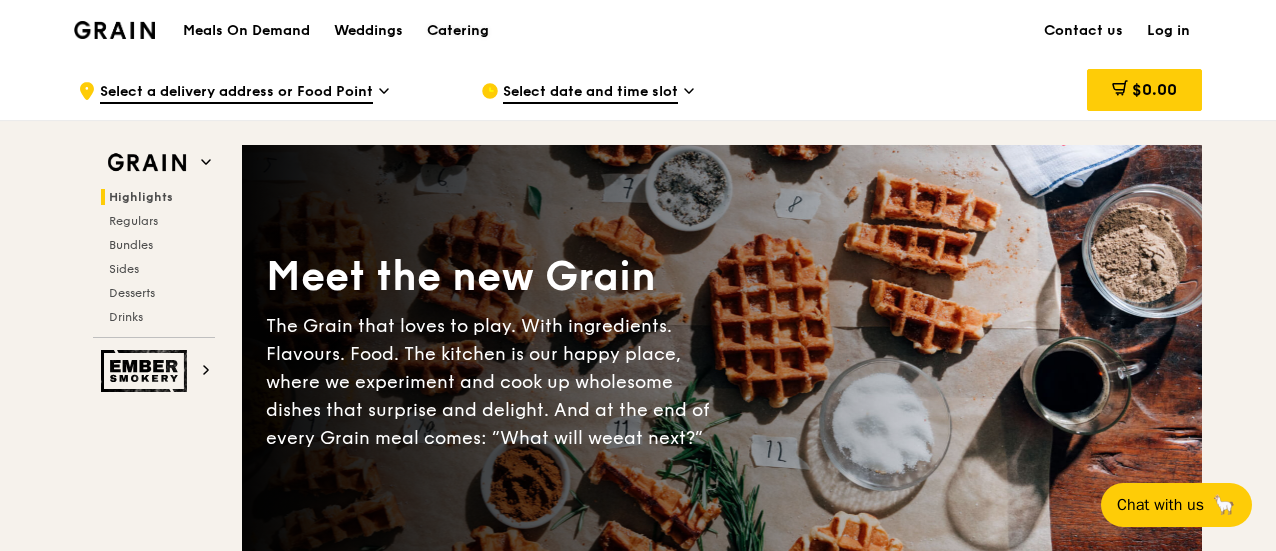 click on "Catering" at bounding box center (458, 31) 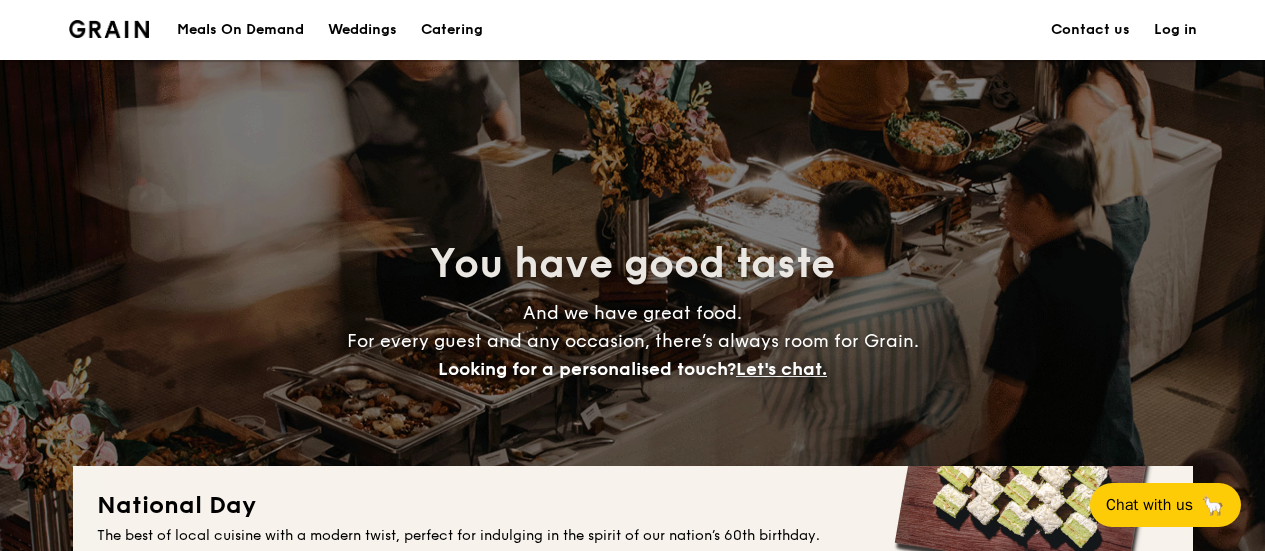 scroll, scrollTop: 0, scrollLeft: 0, axis: both 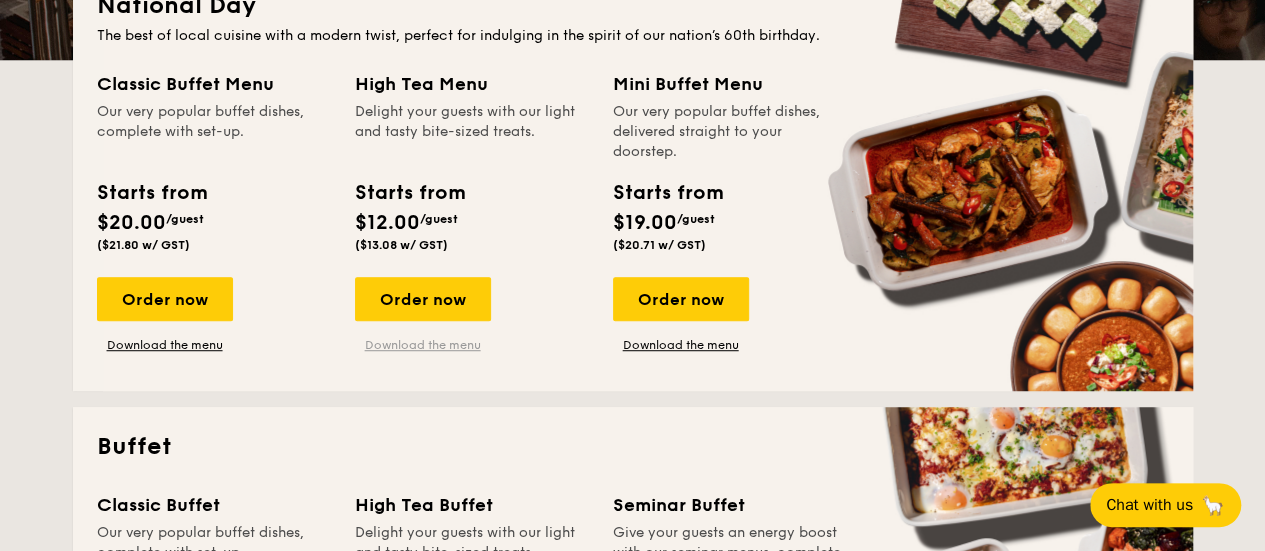 click on "Download the menu" at bounding box center (423, 345) 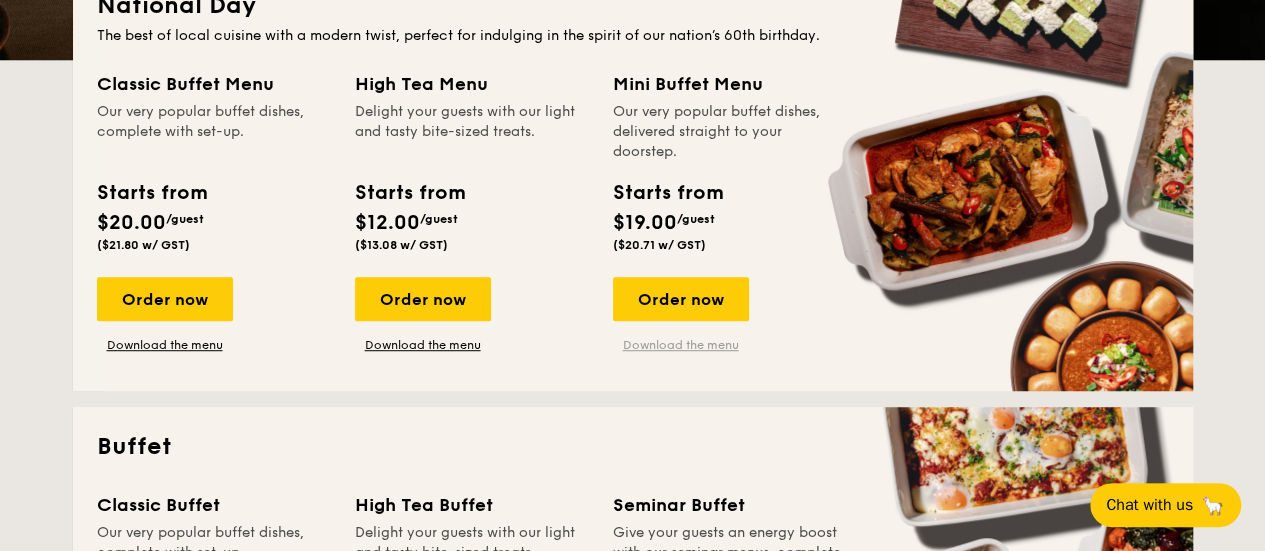 click on "Download the menu" at bounding box center [681, 345] 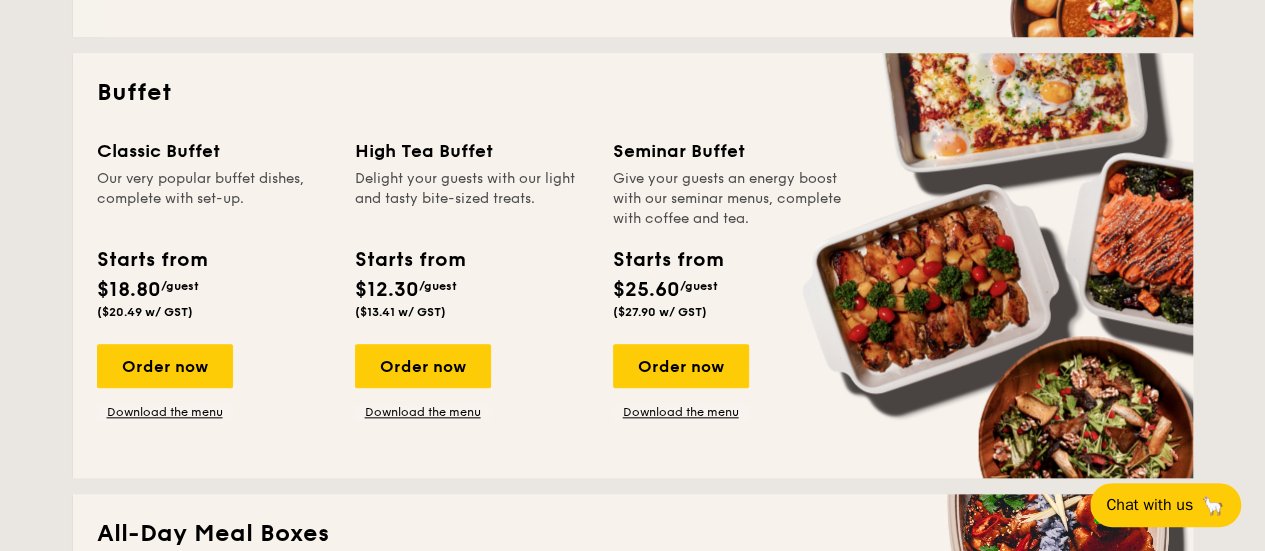 scroll, scrollTop: 900, scrollLeft: 0, axis: vertical 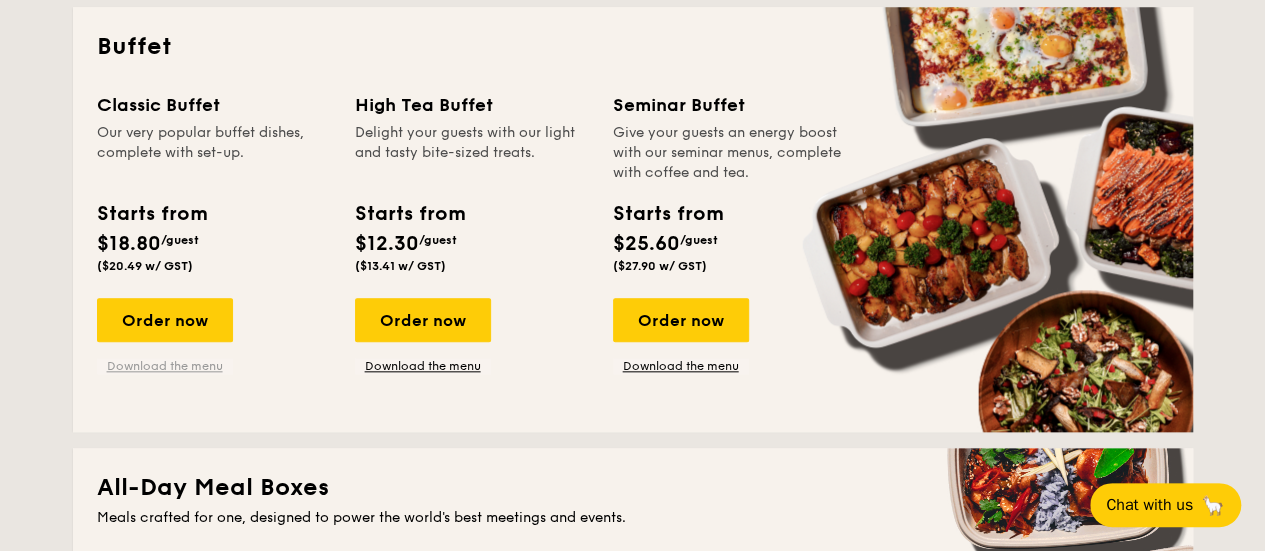 click on "Download the menu" at bounding box center (165, 366) 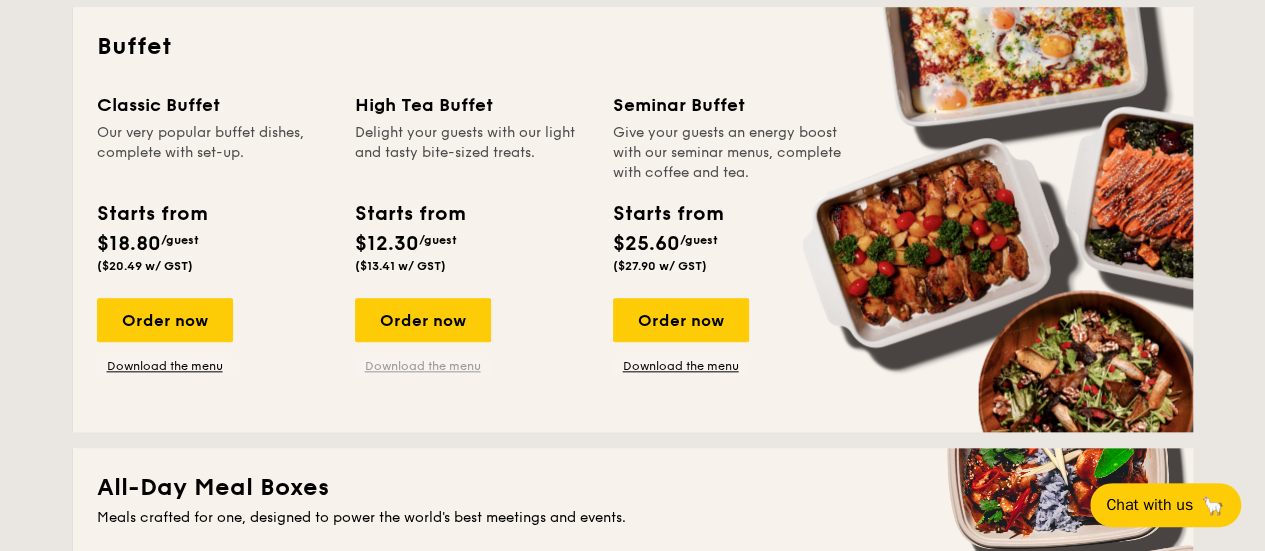 click on "Download the menu" at bounding box center [423, 366] 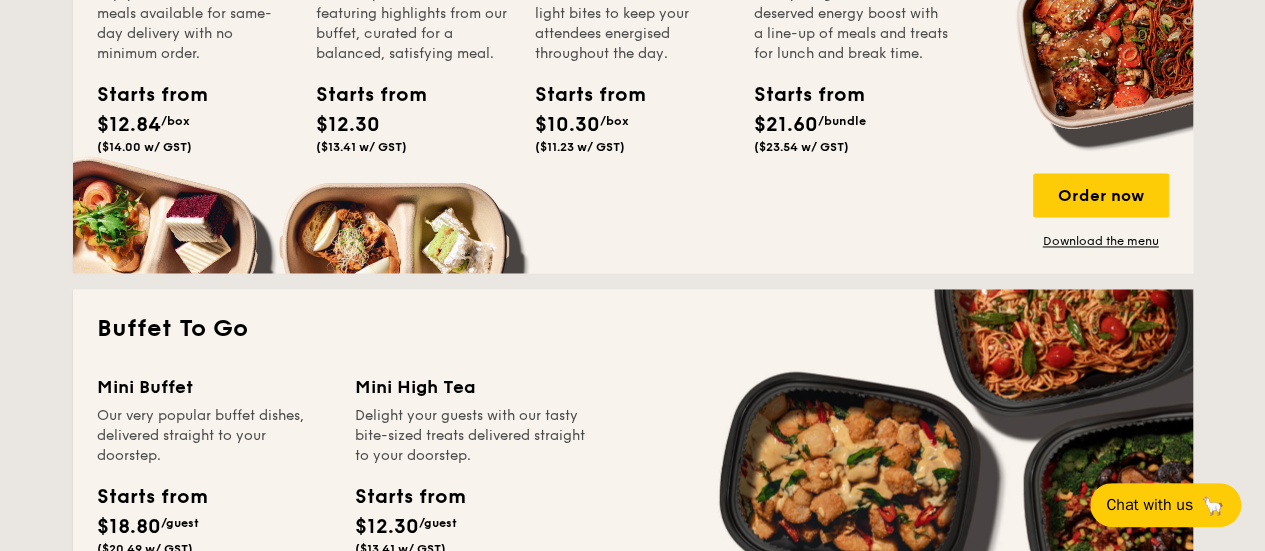 scroll, scrollTop: 1700, scrollLeft: 0, axis: vertical 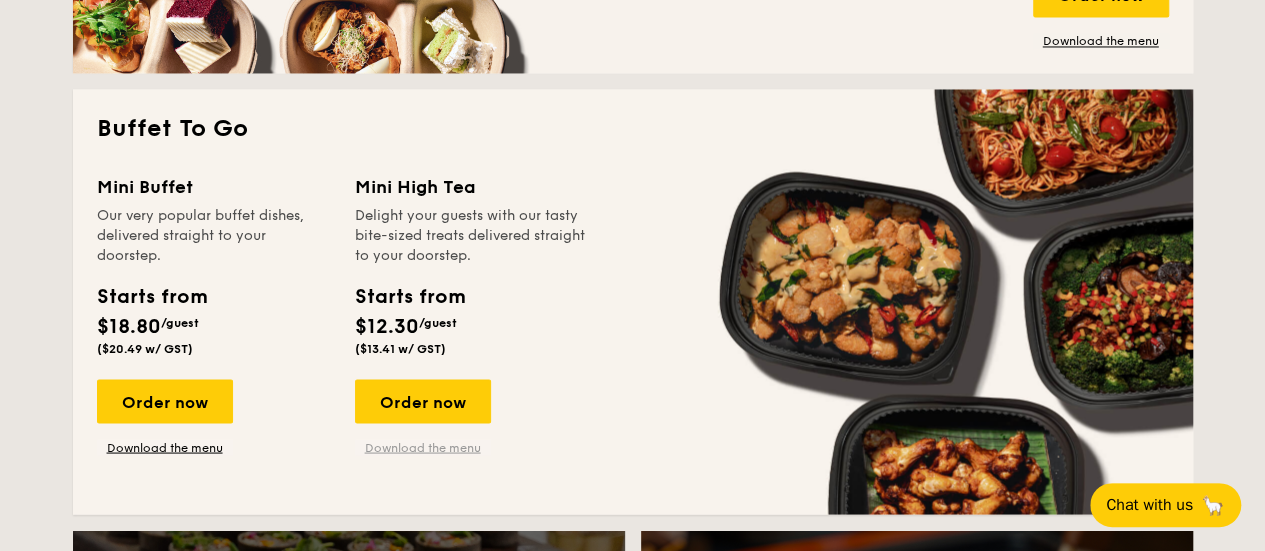 click on "Download the menu" at bounding box center (423, 447) 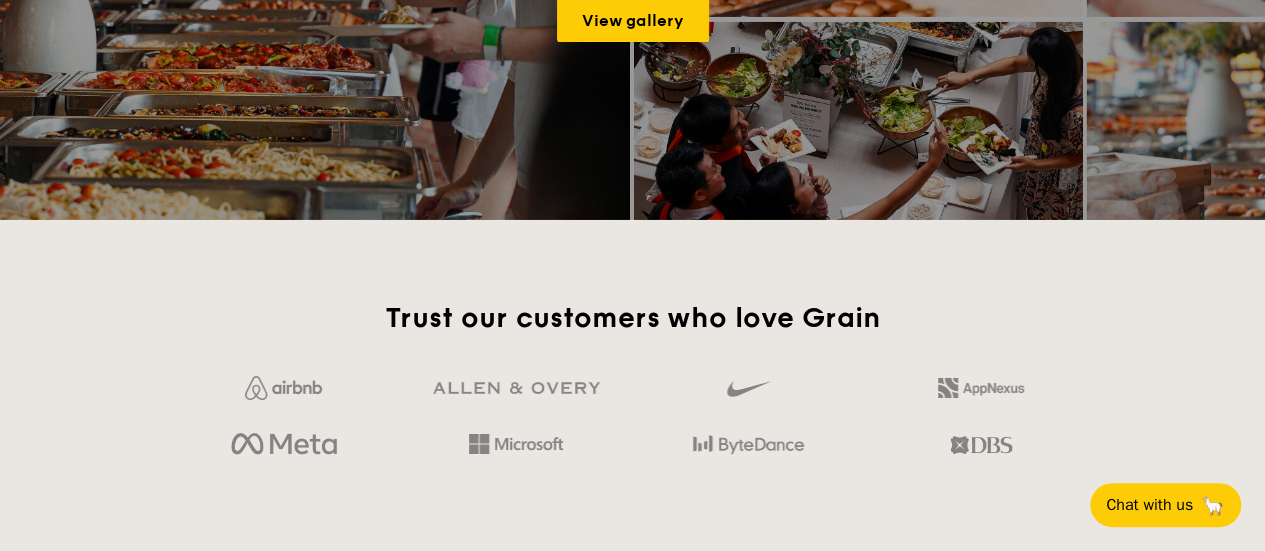 scroll, scrollTop: 3500, scrollLeft: 0, axis: vertical 